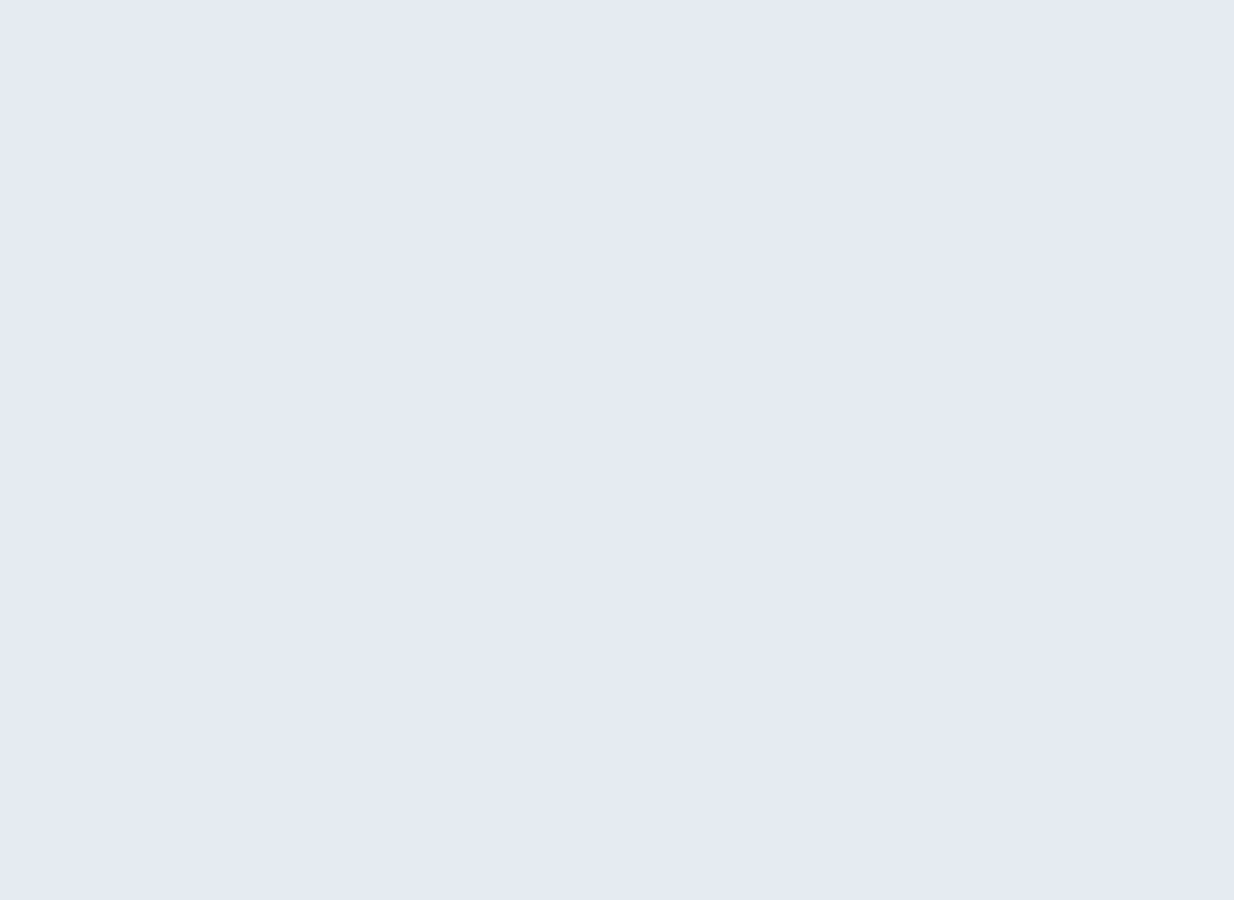 scroll, scrollTop: 0, scrollLeft: 0, axis: both 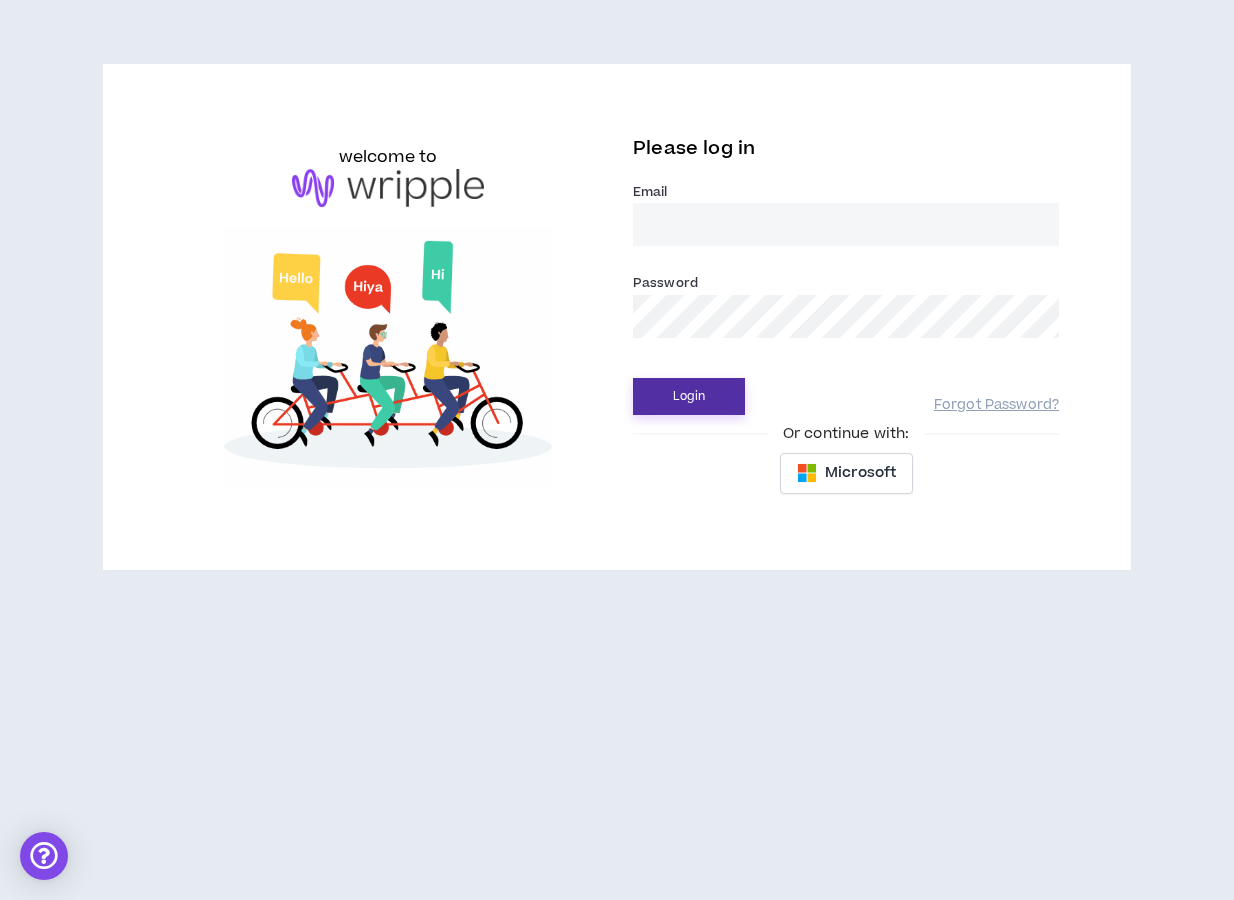 type on "peytonpanik@gmail.com" 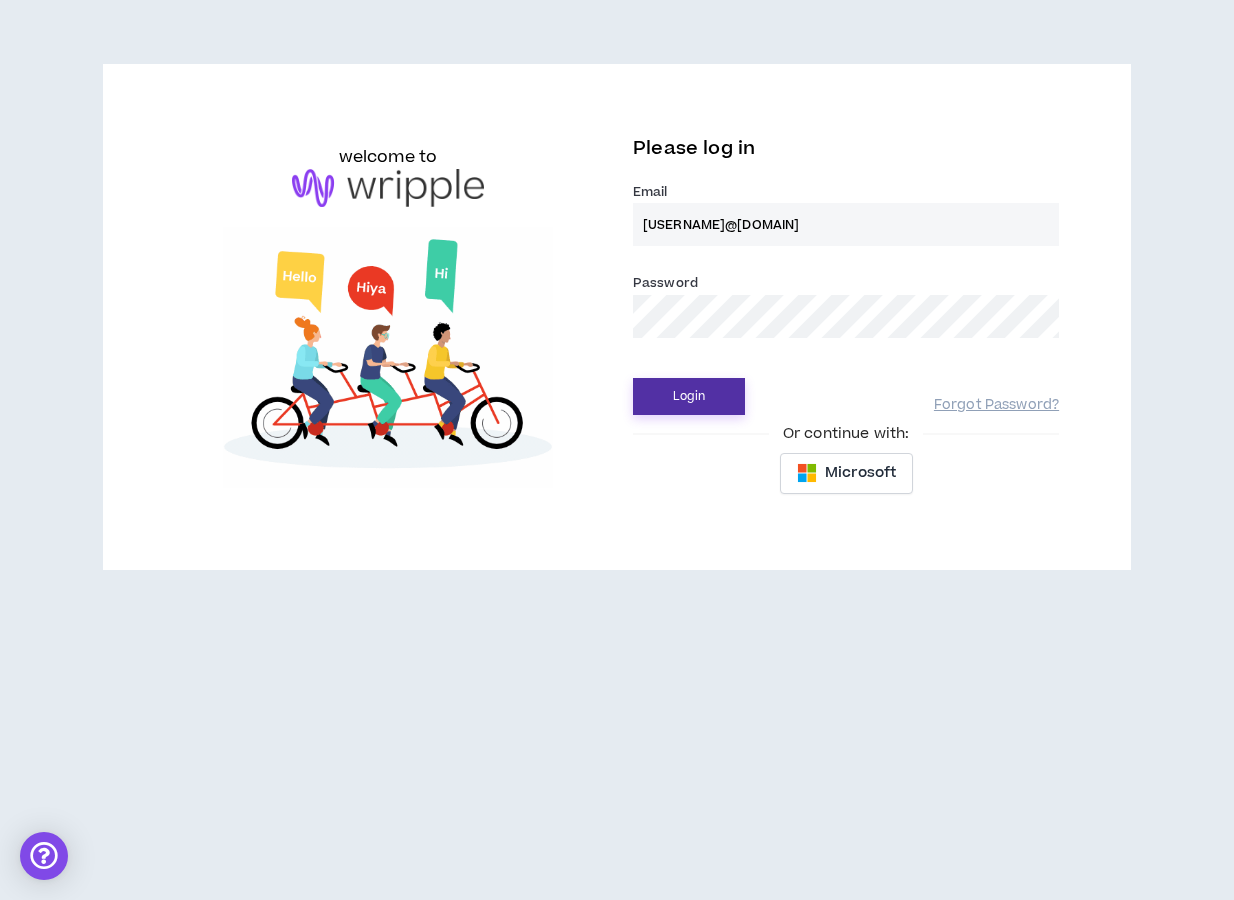 click on "Login" at bounding box center [689, 396] 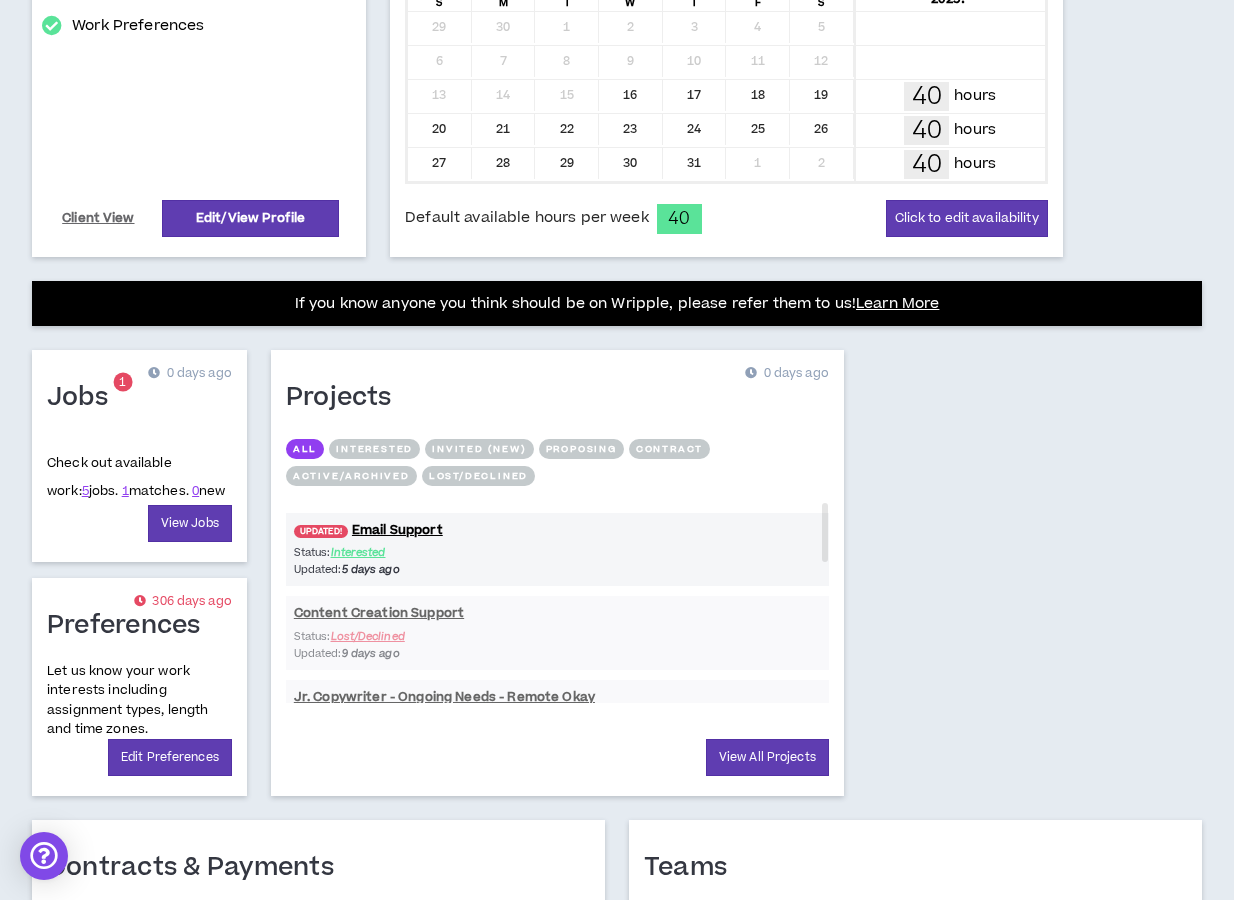 scroll, scrollTop: 539, scrollLeft: 0, axis: vertical 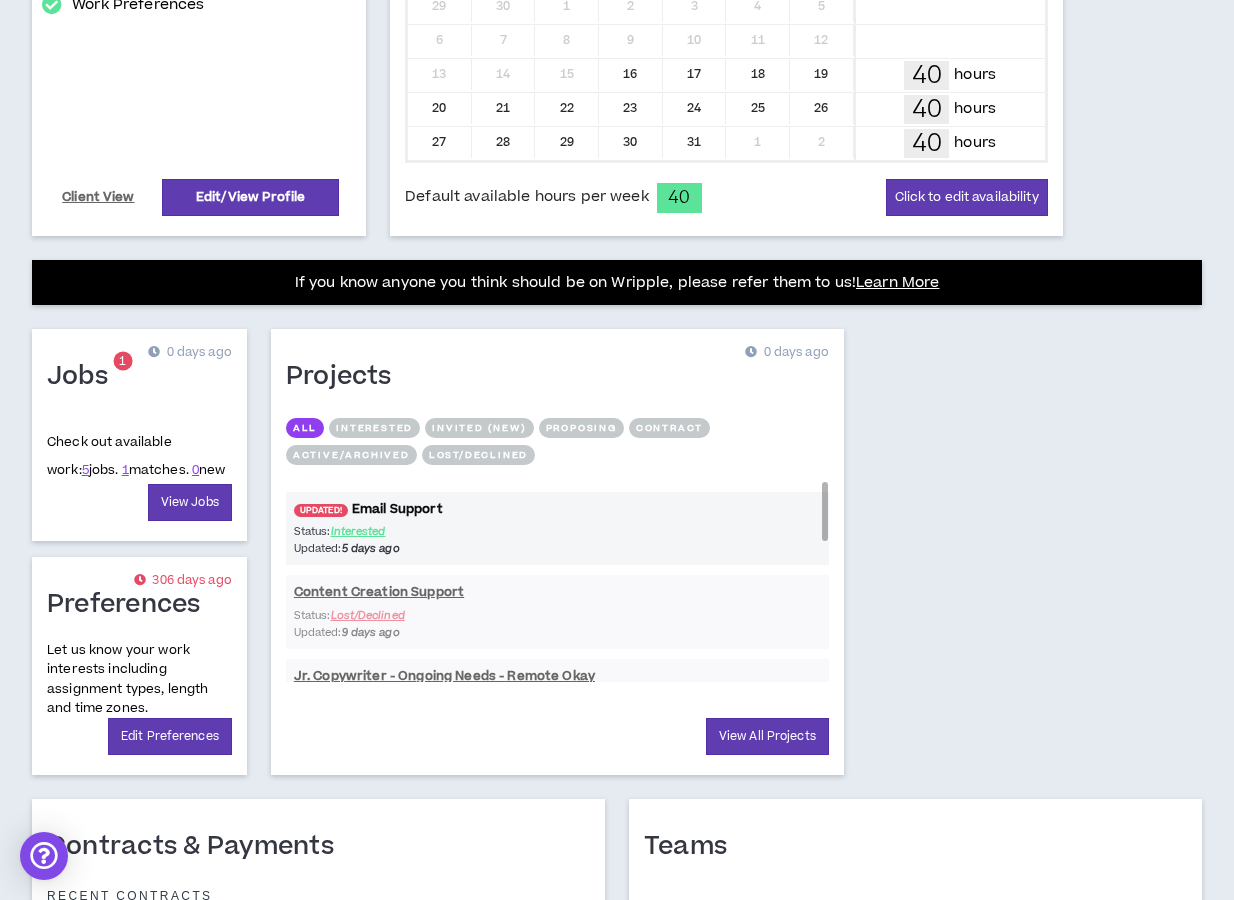 click on "UPDATED! Email Support" at bounding box center (557, 509) 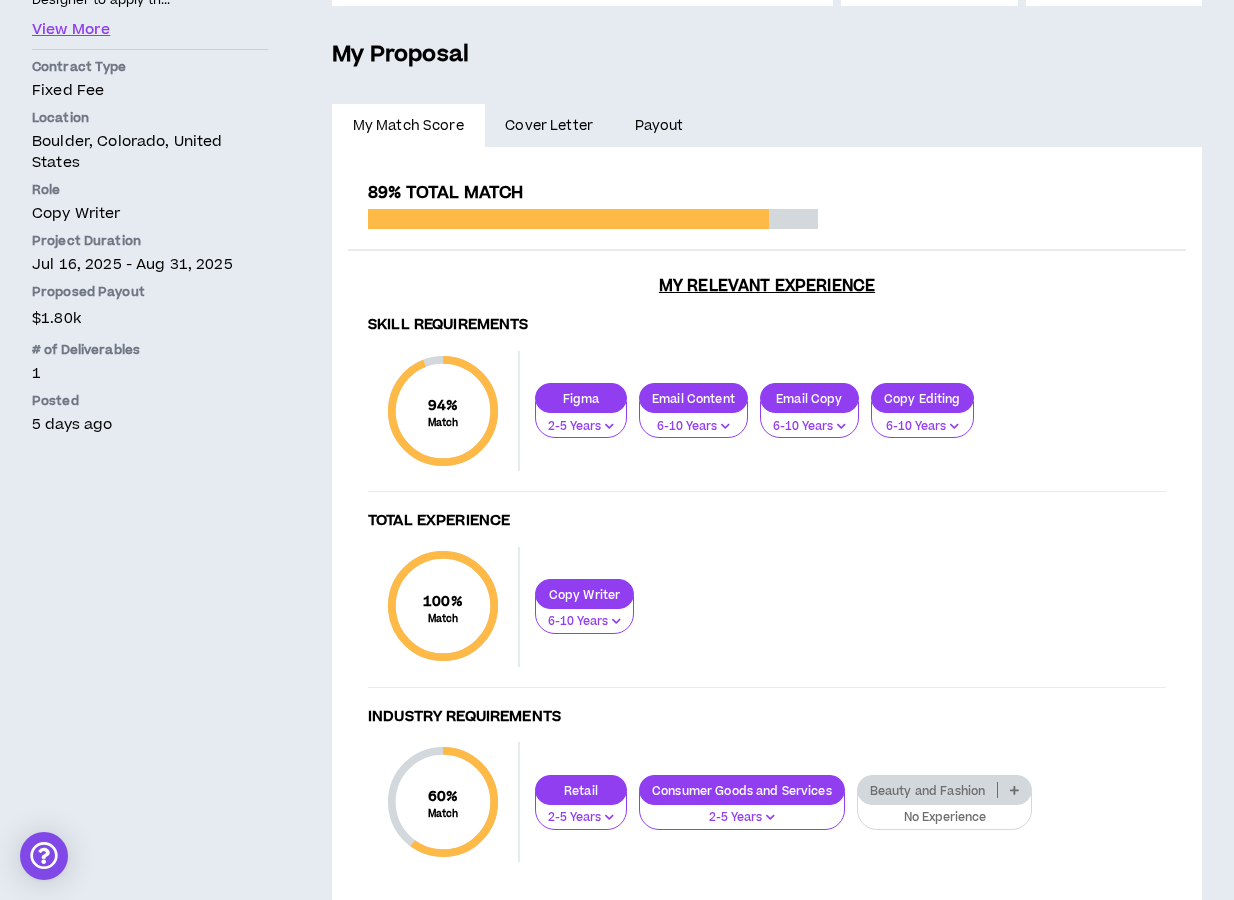 scroll, scrollTop: 471, scrollLeft: 0, axis: vertical 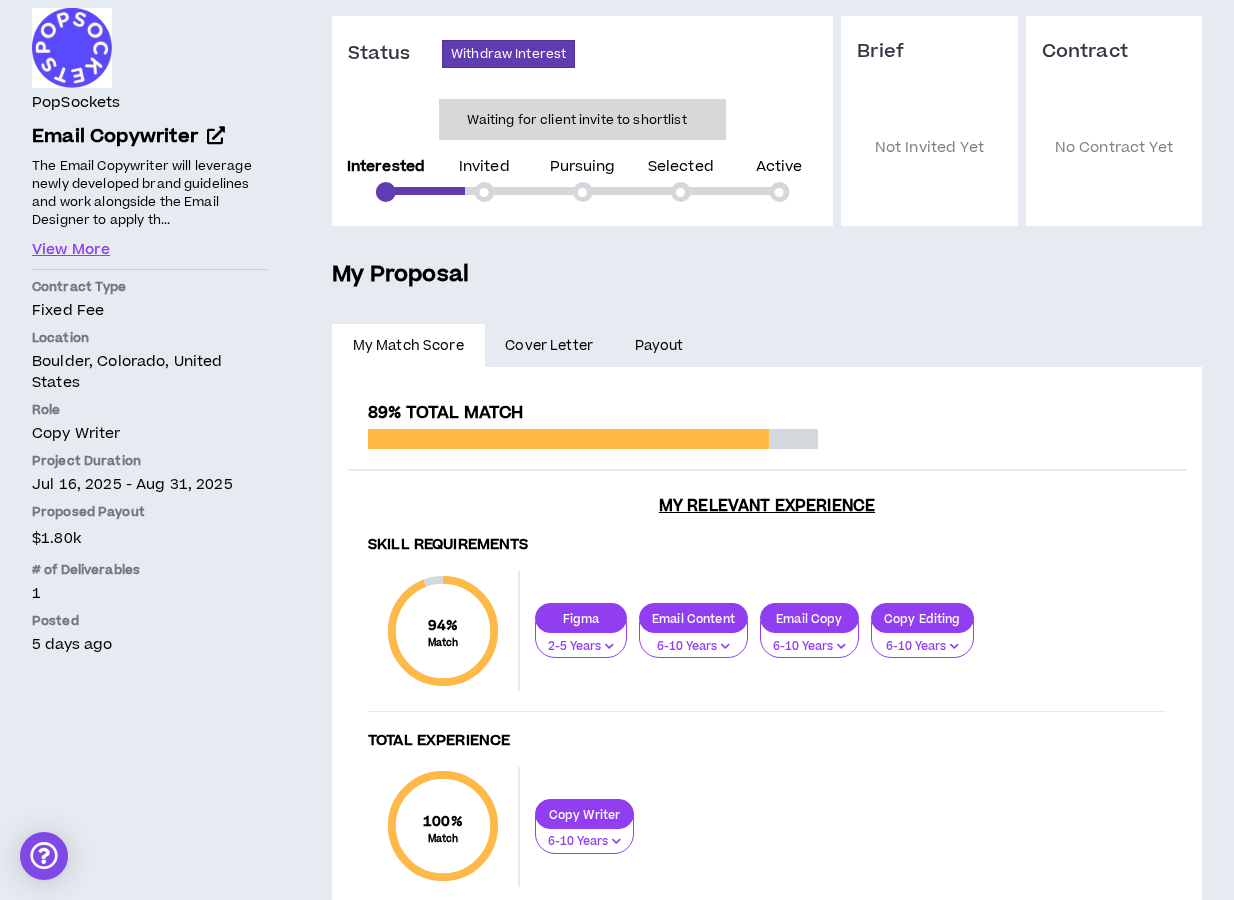 click on "Cover Letter" at bounding box center [549, 346] 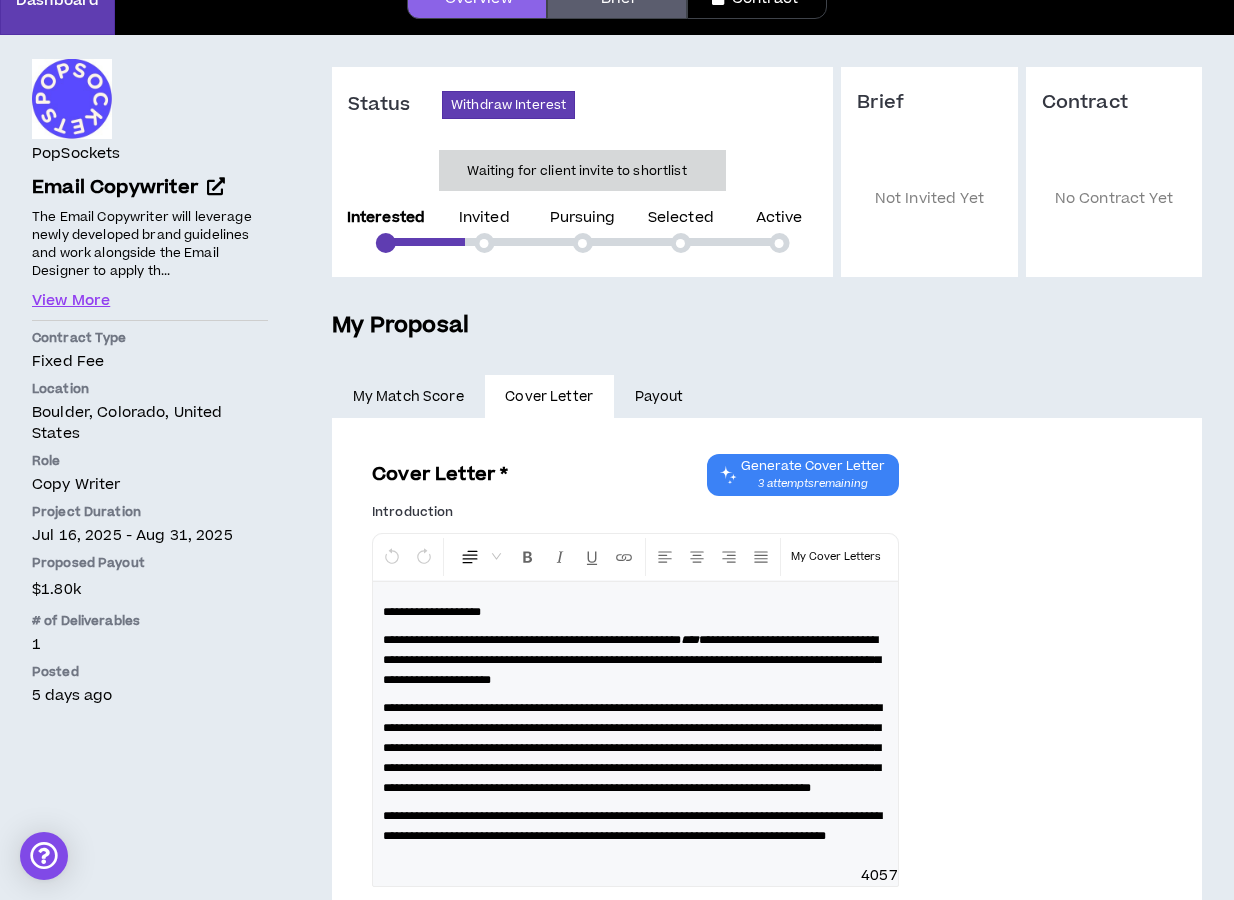 scroll, scrollTop: 0, scrollLeft: 0, axis: both 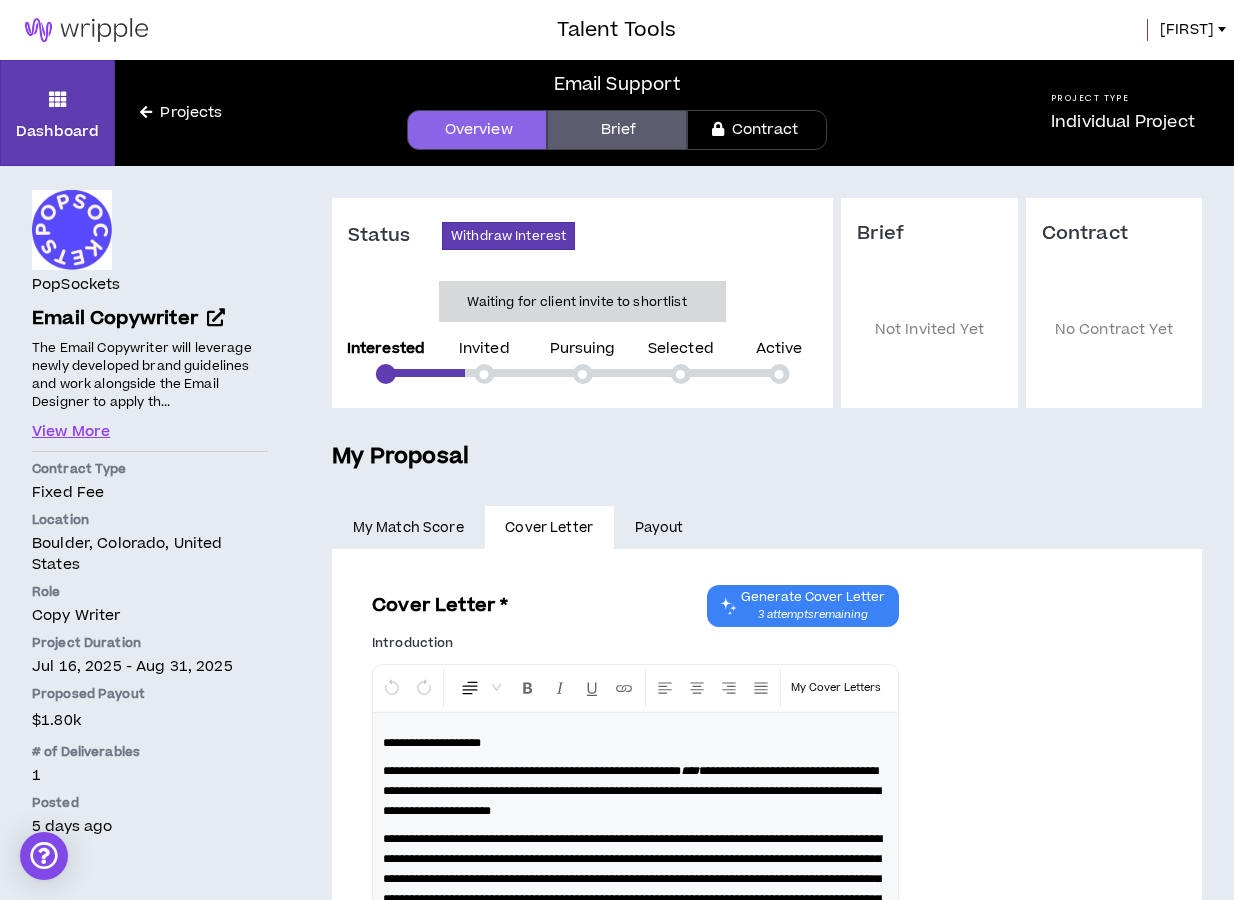 click on "Payout" at bounding box center [659, 528] 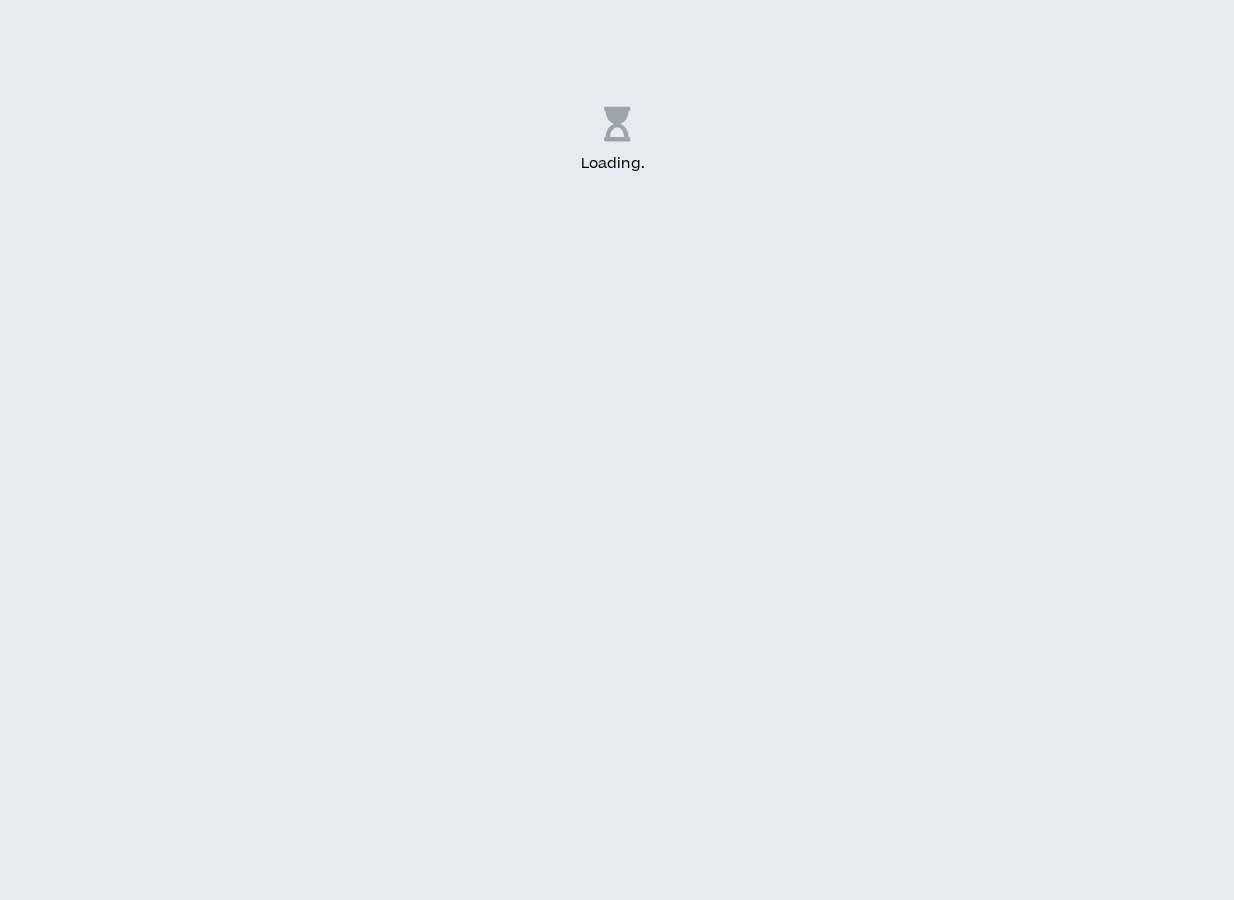 scroll, scrollTop: 0, scrollLeft: 0, axis: both 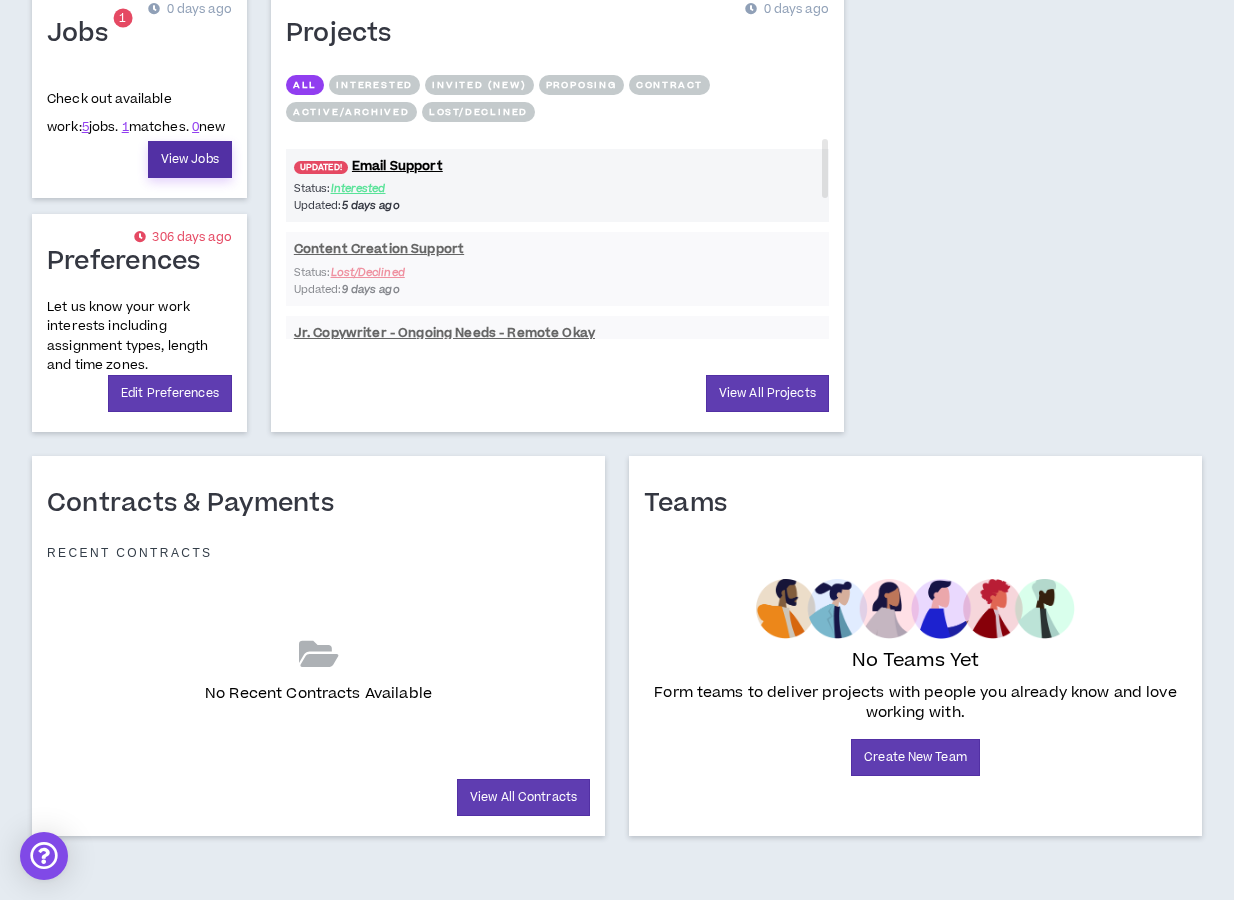 click on "View Jobs" at bounding box center (190, 159) 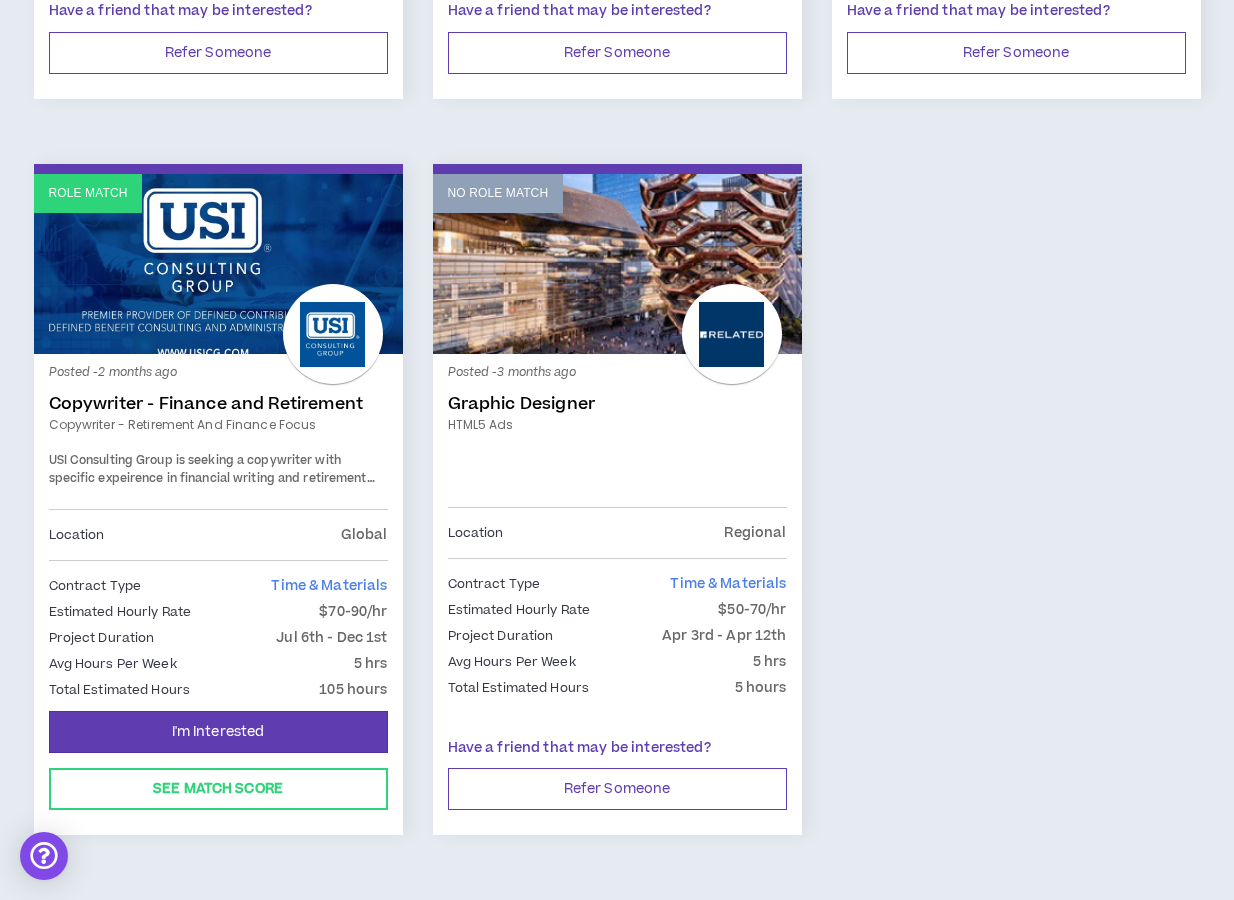 scroll, scrollTop: 969, scrollLeft: 0, axis: vertical 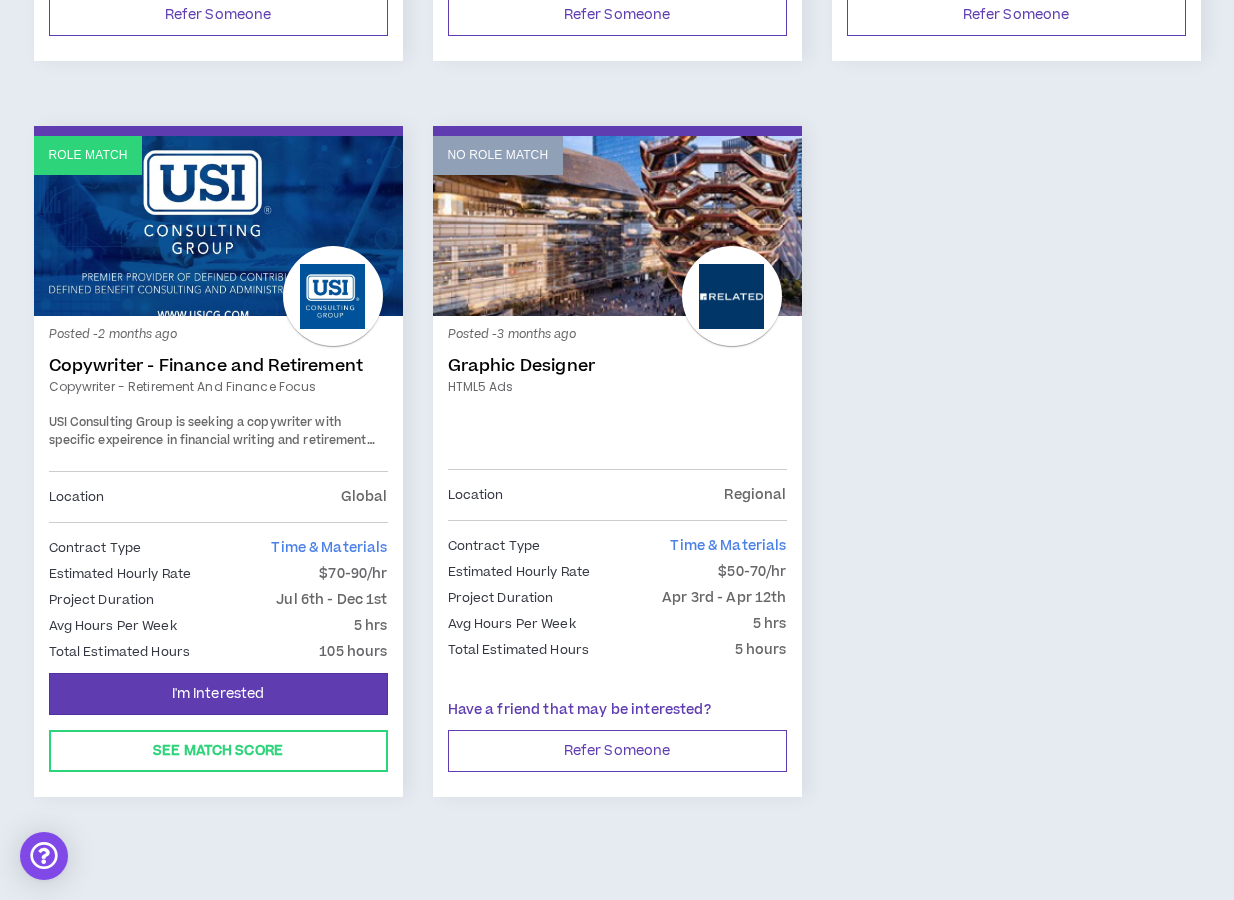 click on "USI Consulting Group is seeking a copywriter with specific expeirence in financial writing and retirement content. Key focus areas include: annuities, pensions, B2B experience." at bounding box center [218, 449] 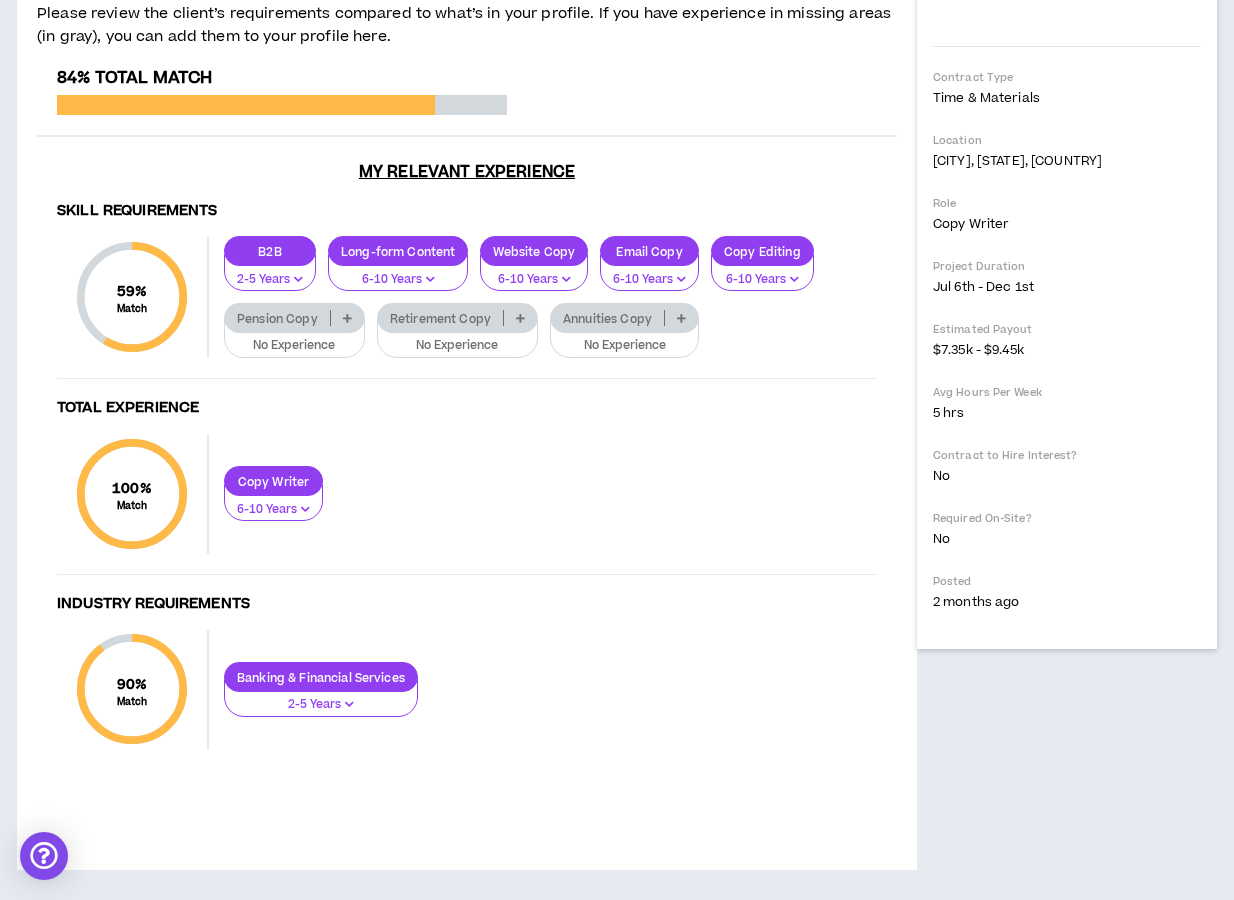scroll, scrollTop: 834, scrollLeft: 0, axis: vertical 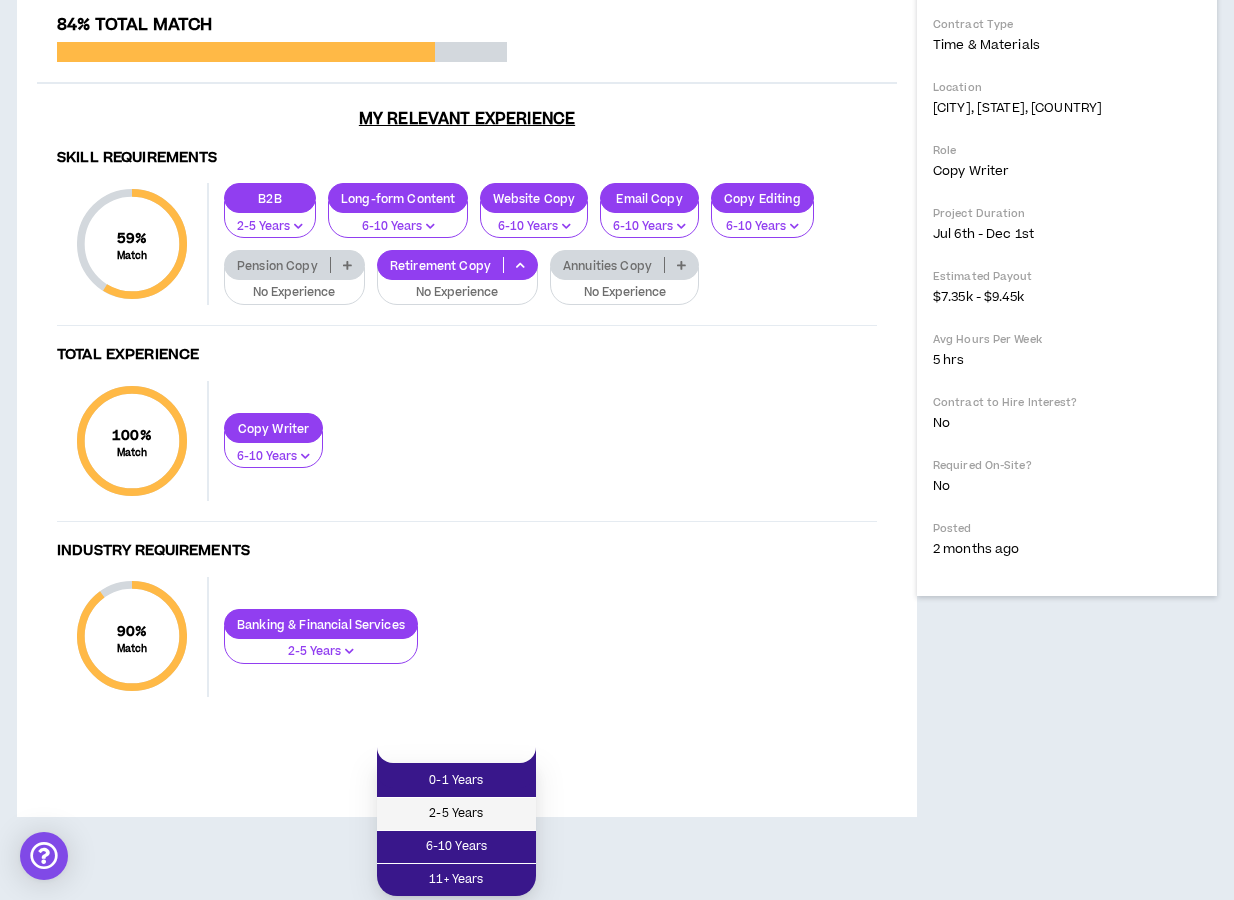 click on "2-5 Years" at bounding box center (456, 814) 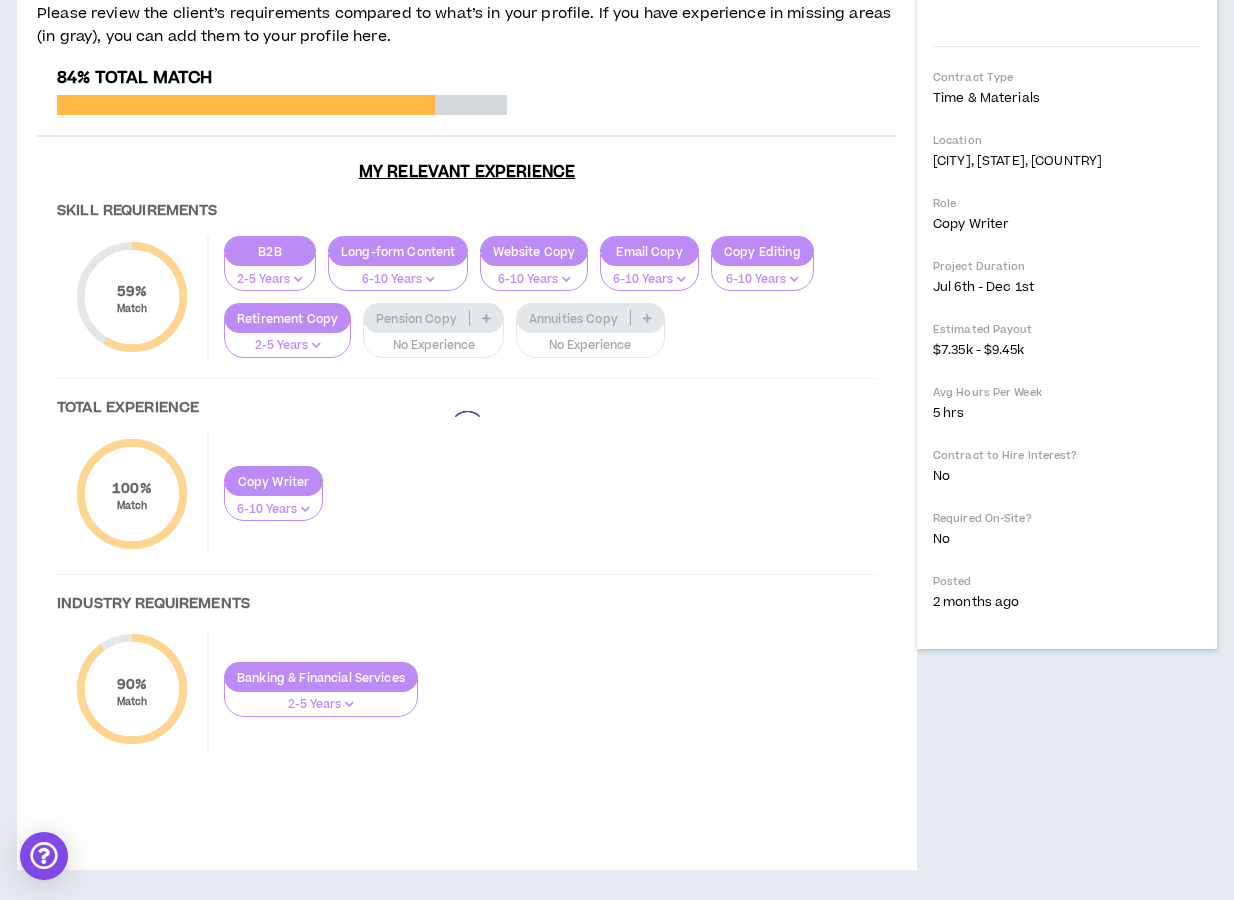click at bounding box center [467, 428] 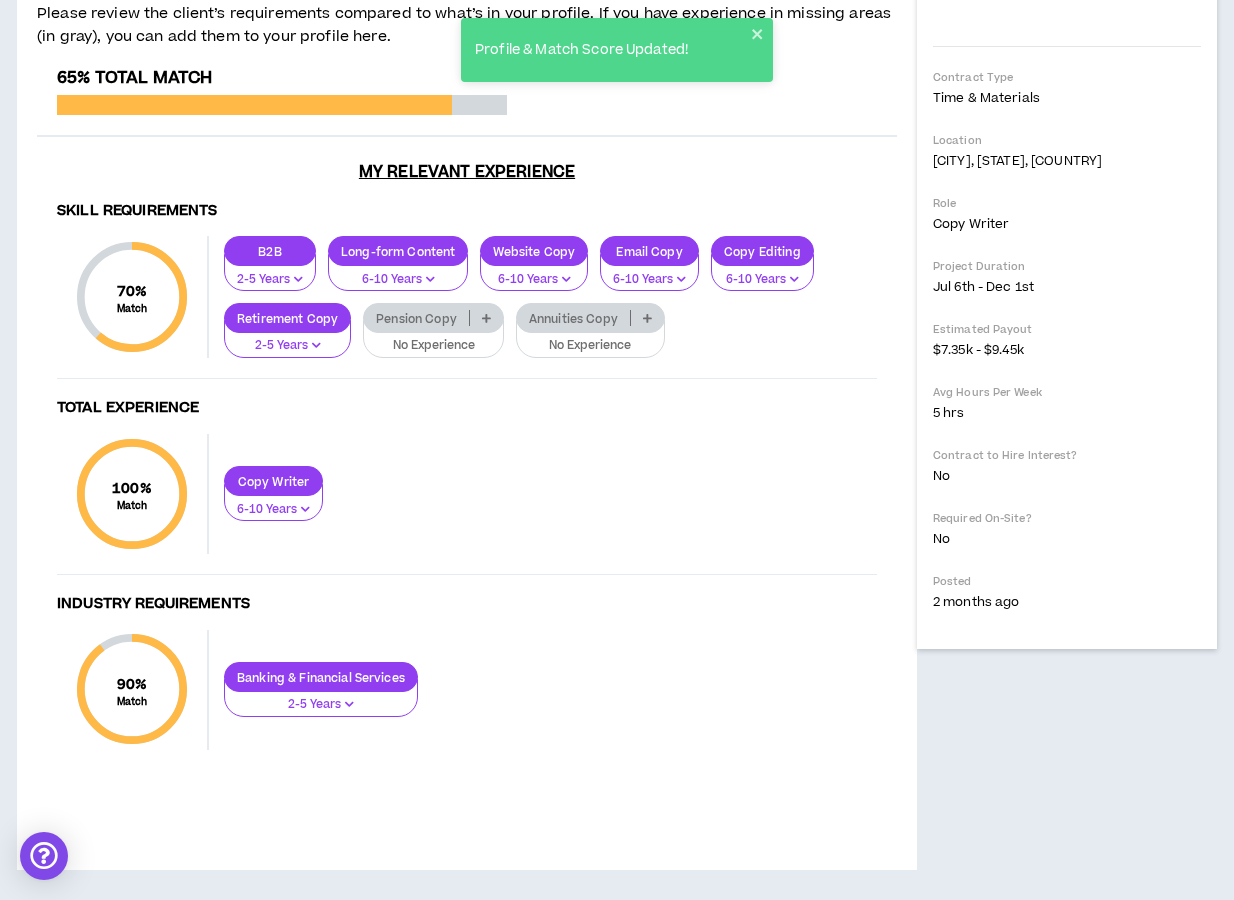 click on "Annuities Copy" at bounding box center (573, 318) 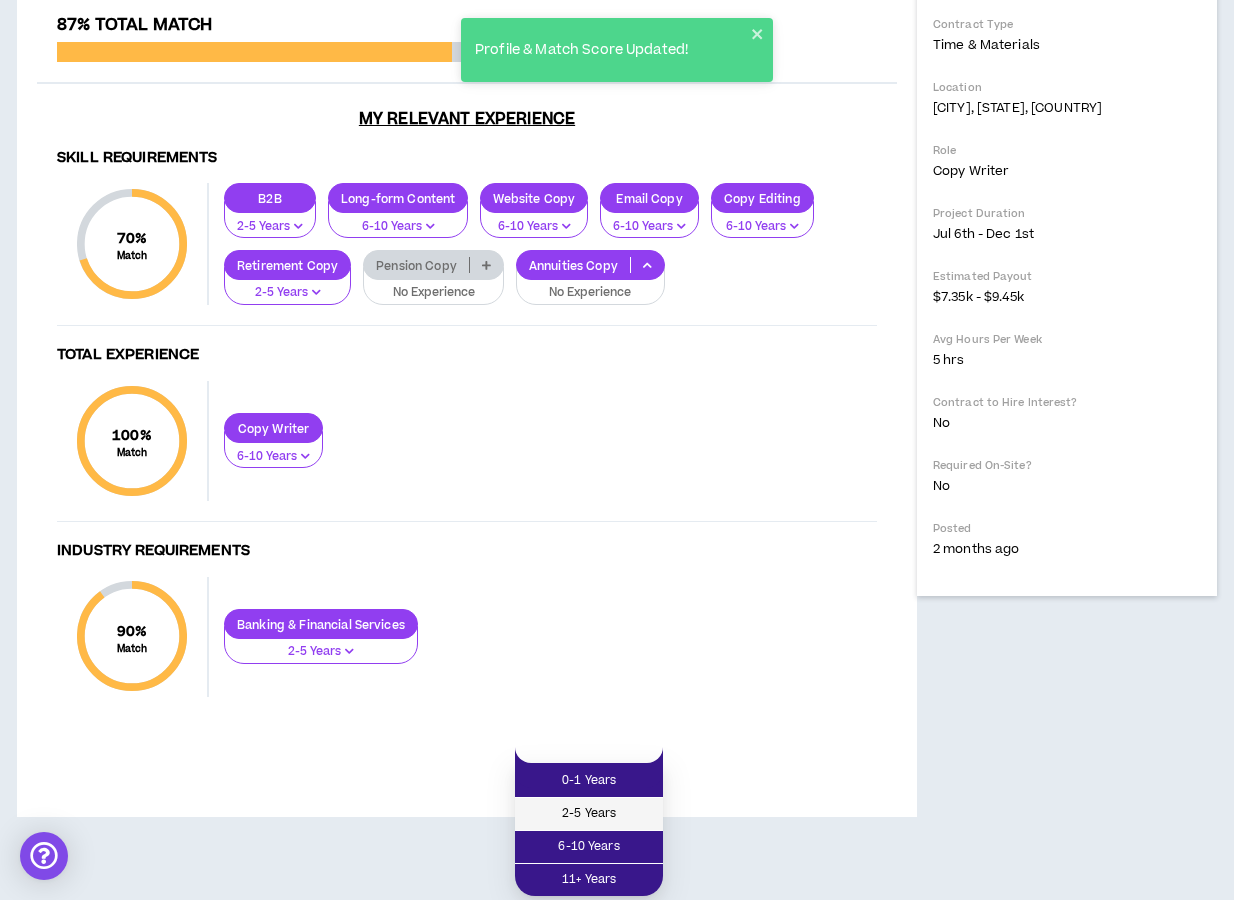 click on "2-5 Years" at bounding box center [589, 814] 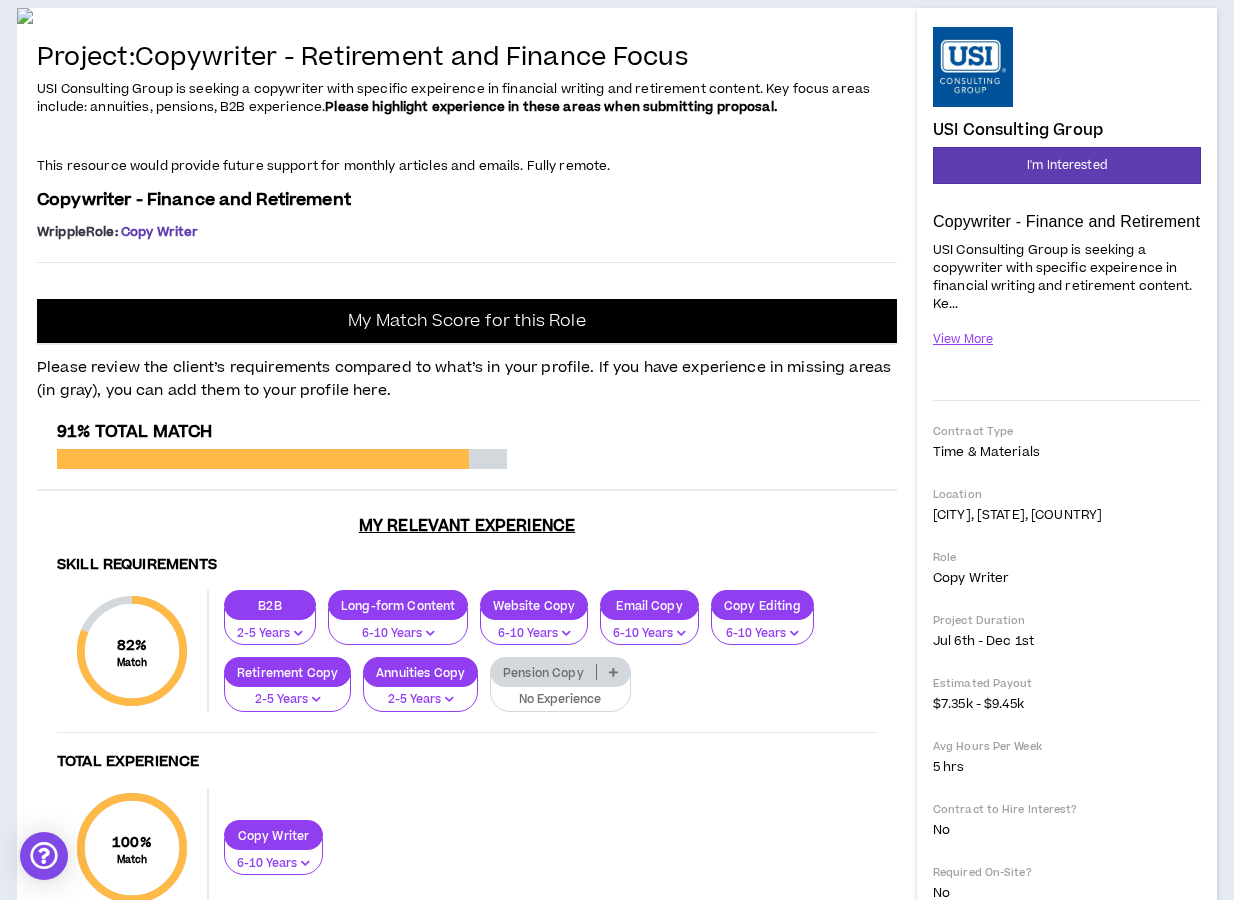 scroll, scrollTop: 128, scrollLeft: 0, axis: vertical 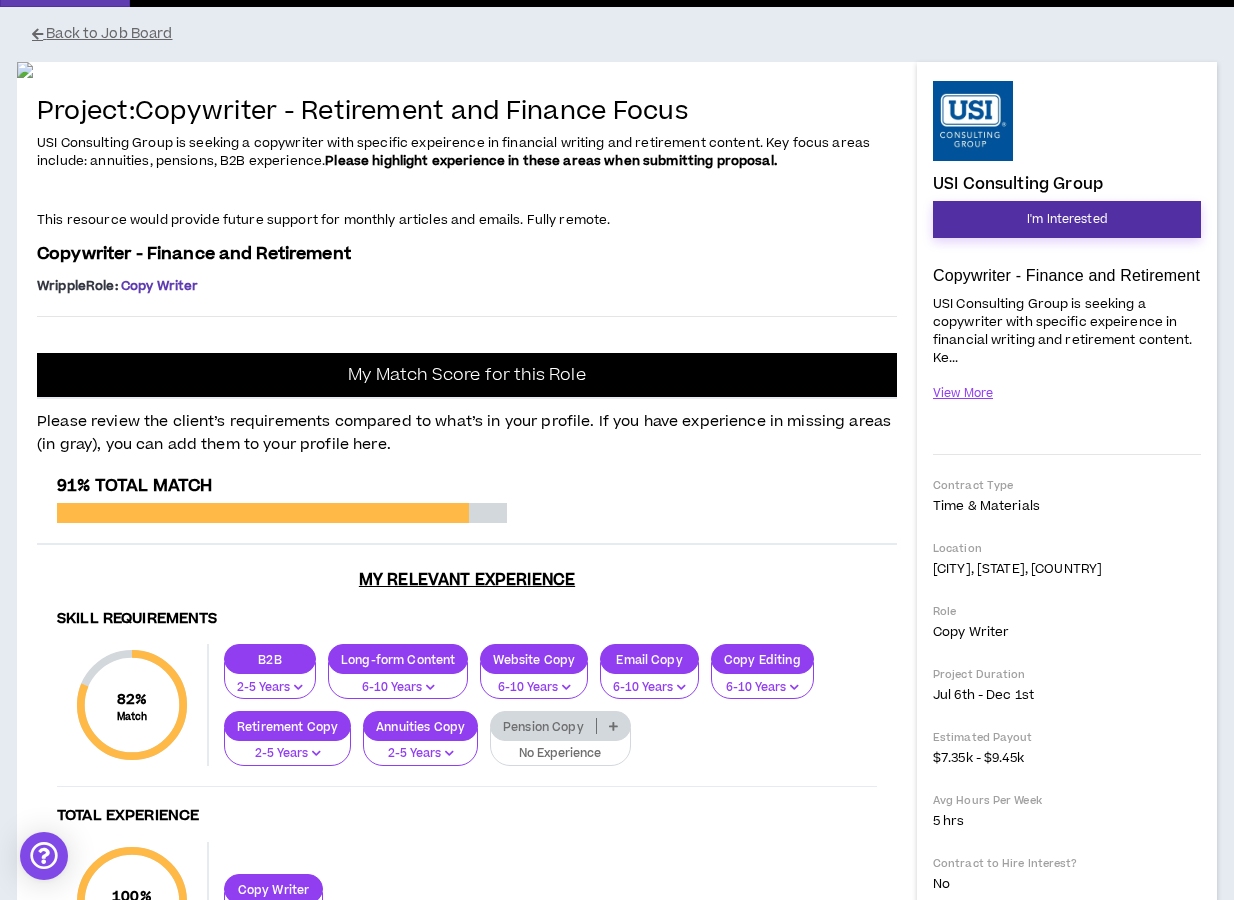 click on "I'm Interested" at bounding box center [1067, 219] 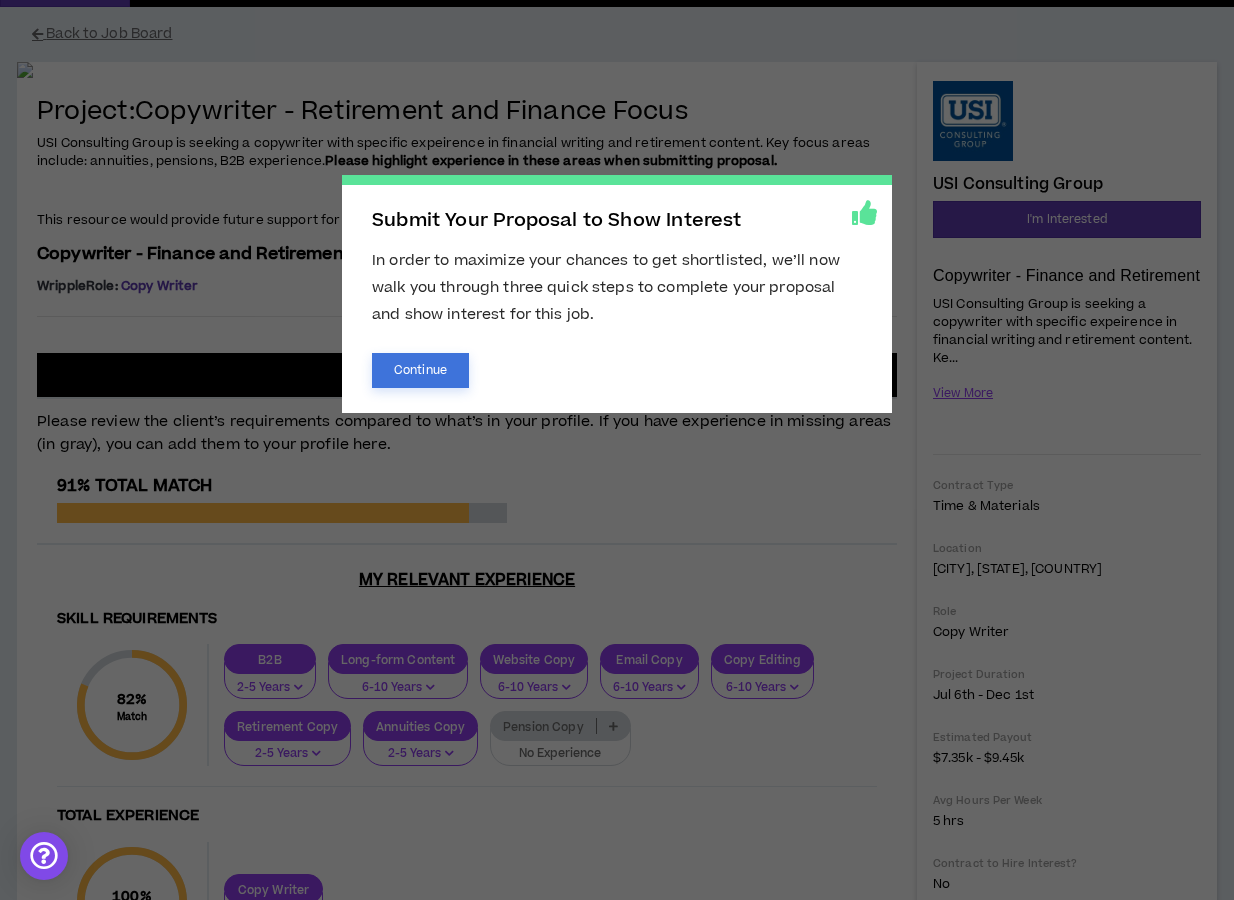click on "Continue" at bounding box center [420, 370] 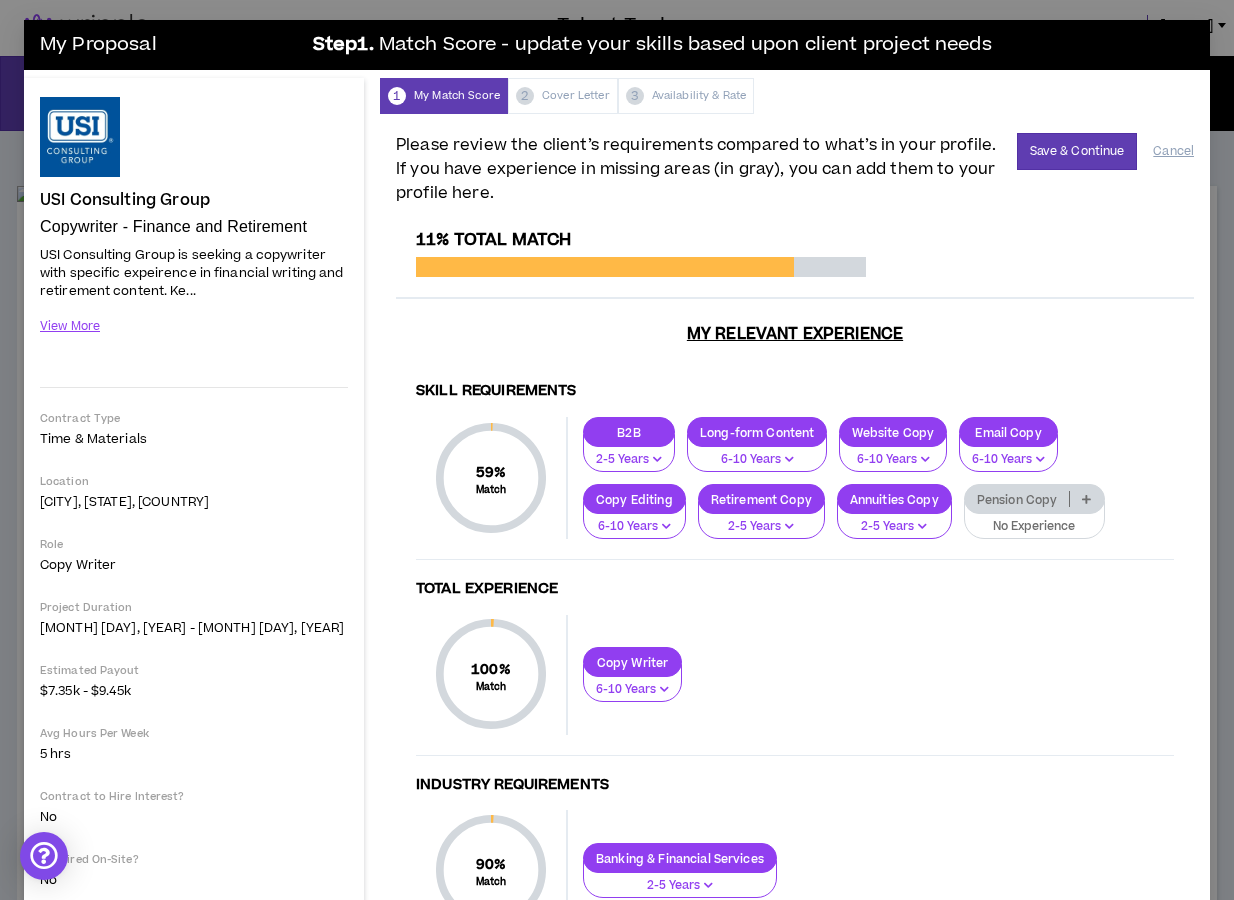 scroll, scrollTop: 0, scrollLeft: 0, axis: both 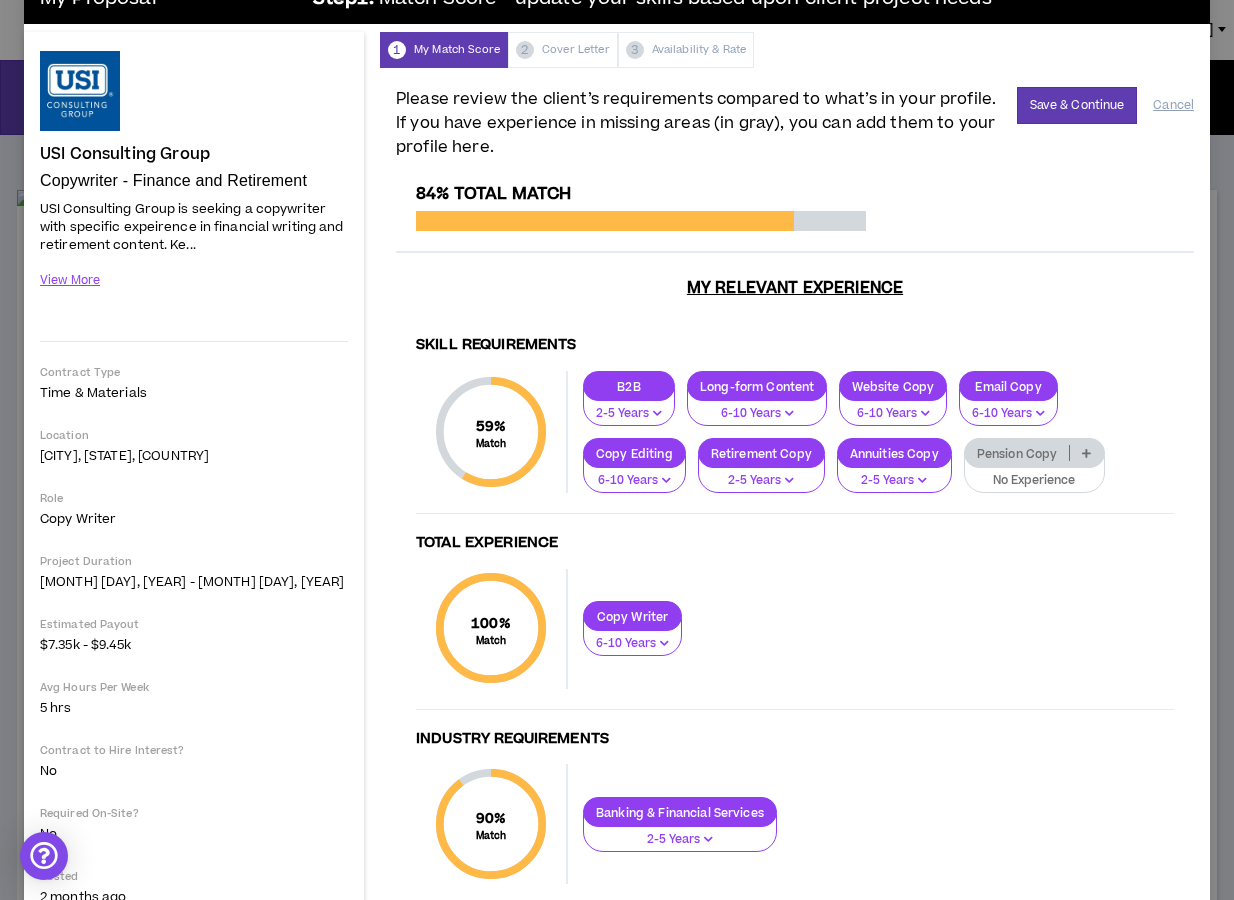 click on "Pension Copy" at bounding box center (1017, 453) 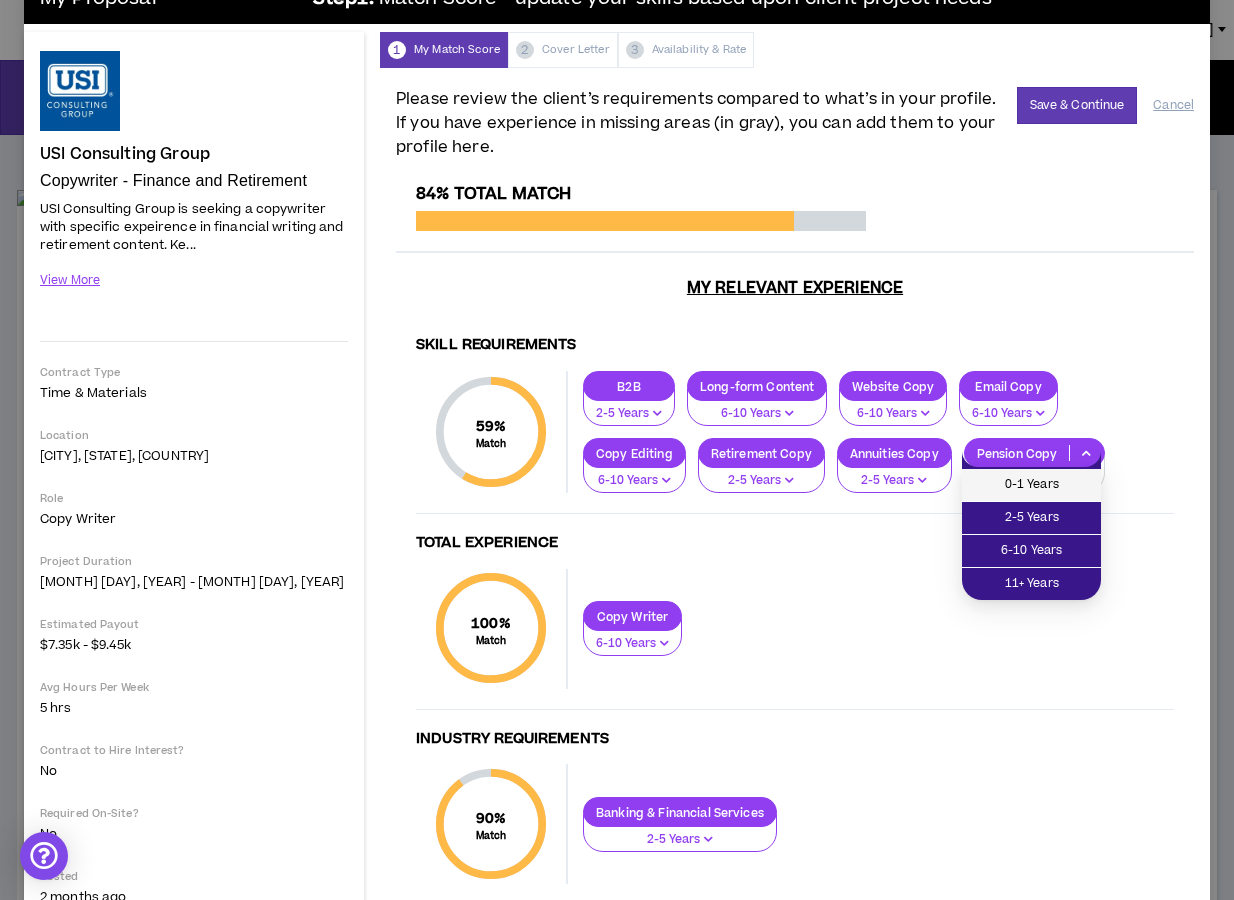 click on "0-1 Years" at bounding box center [1031, 485] 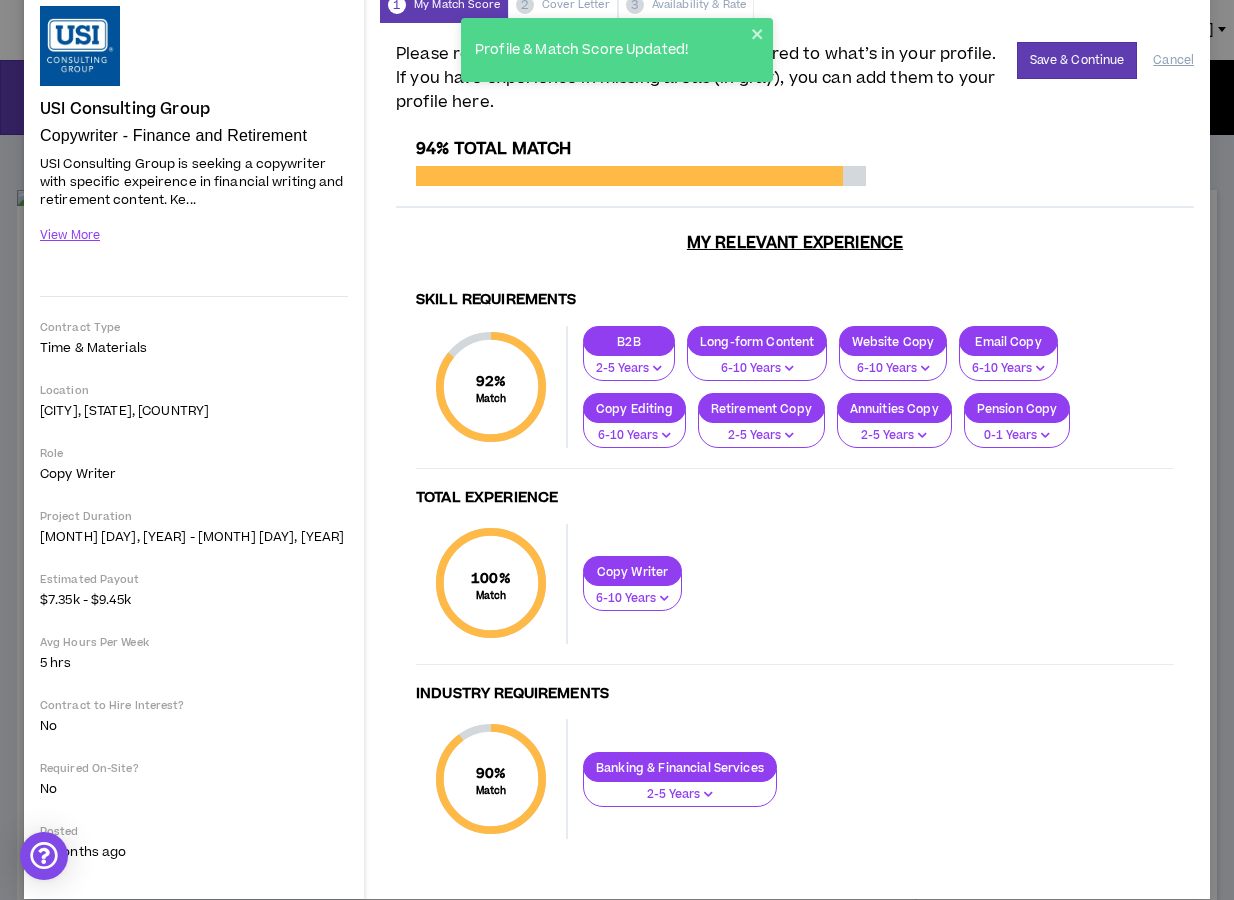 scroll, scrollTop: 113, scrollLeft: 0, axis: vertical 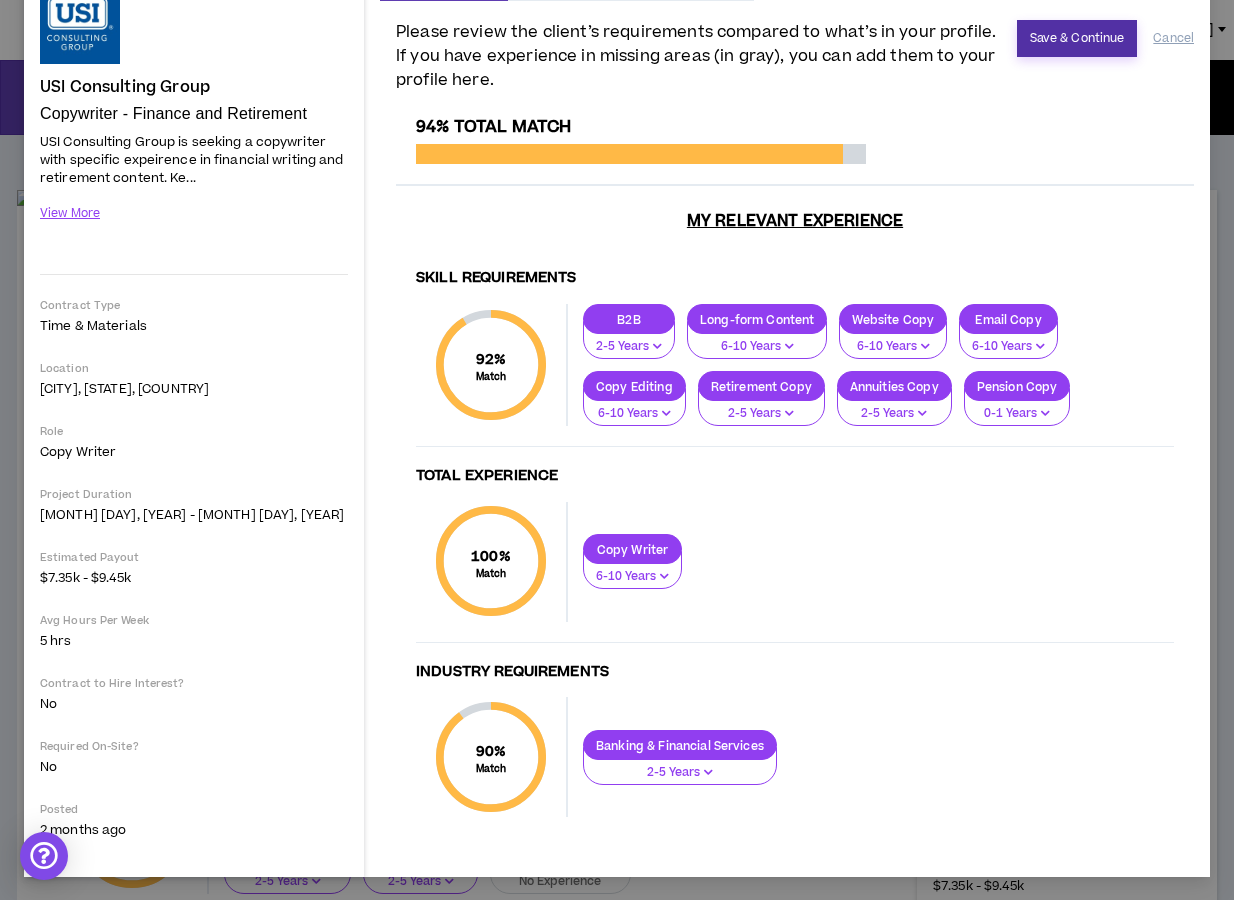 click on "Save & Continue" at bounding box center (1077, 38) 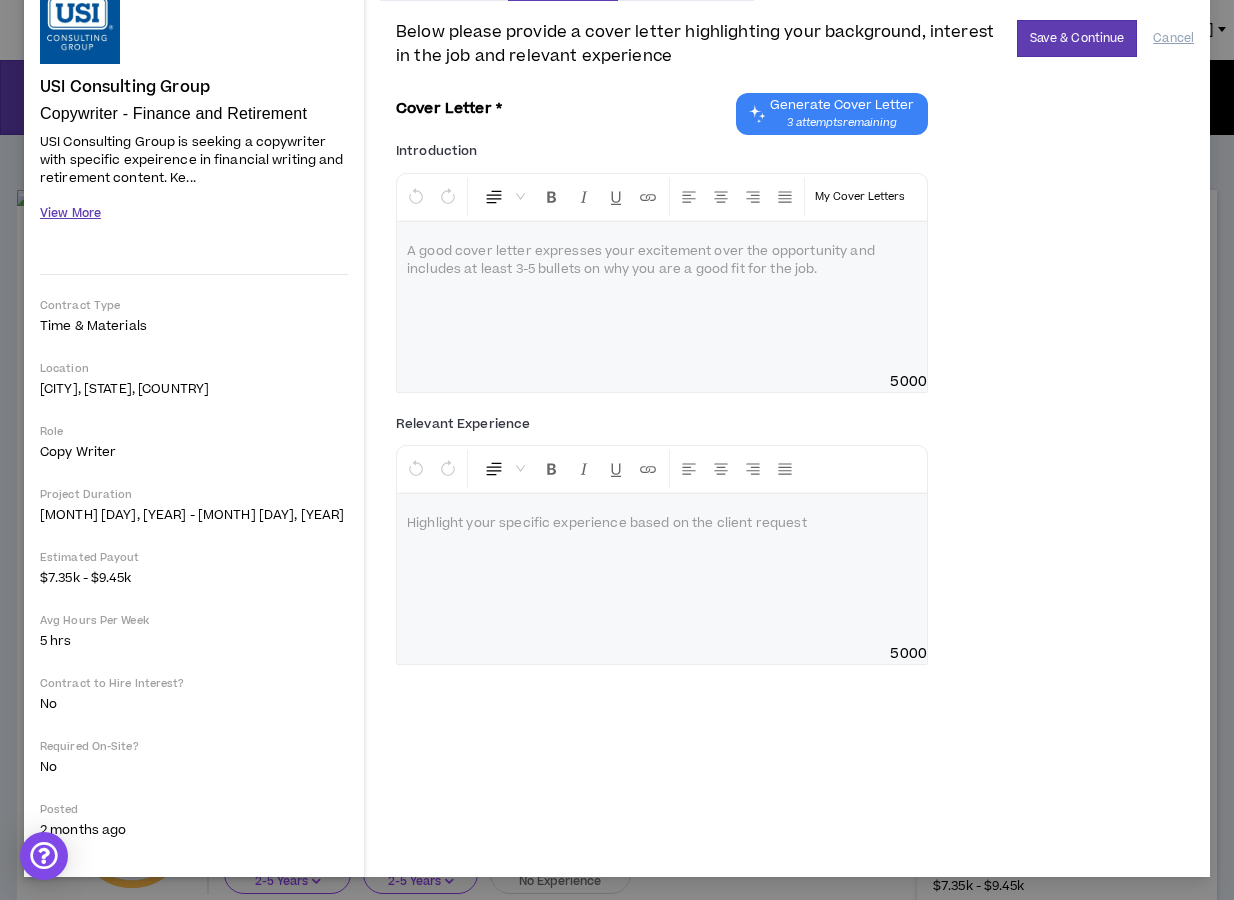 click on "View More" at bounding box center [70, 213] 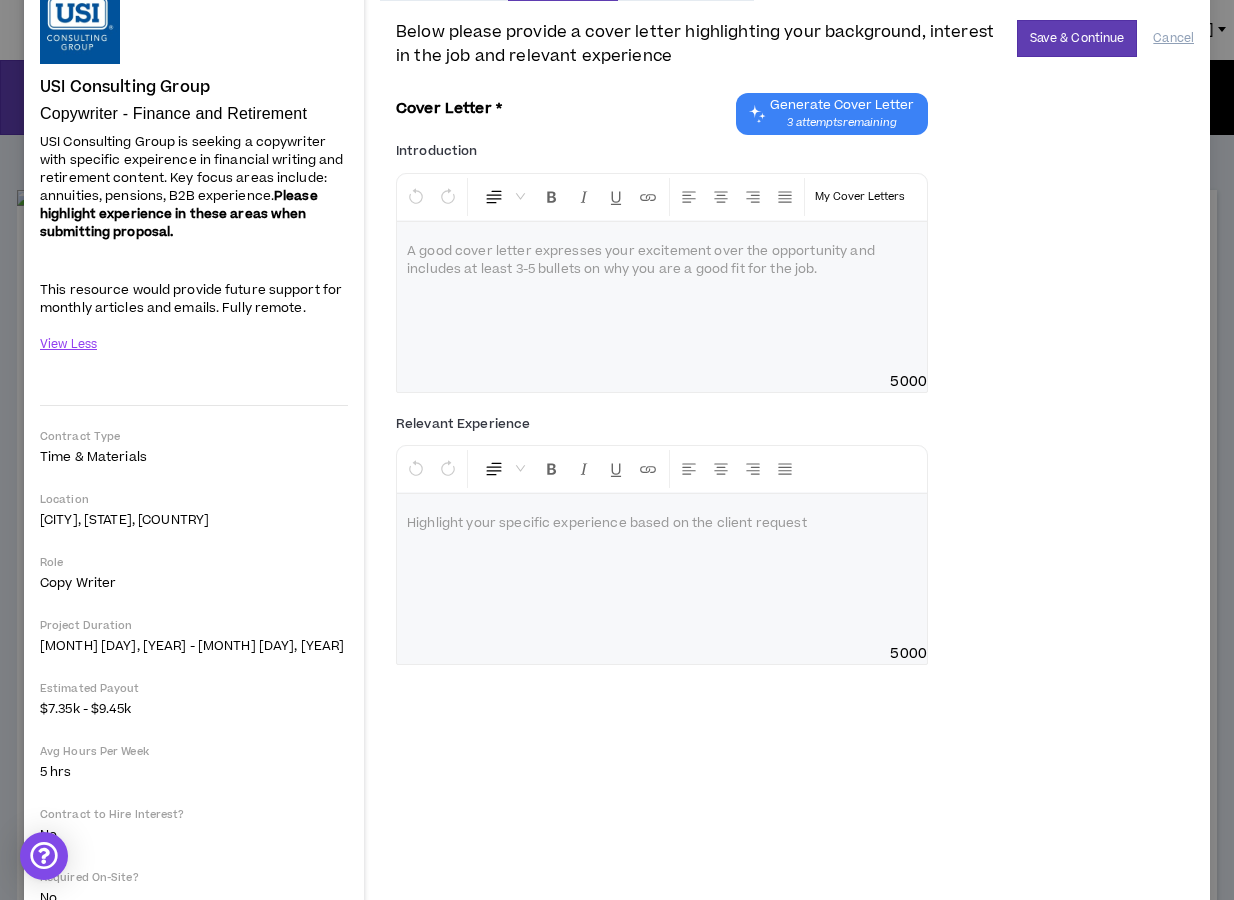click on "USI Consulting Group is seeking a copywriter with specific expeirence in financial writing and retirement content. Key focus areas include: annuities, pensions, B2B experience." at bounding box center [191, 169] 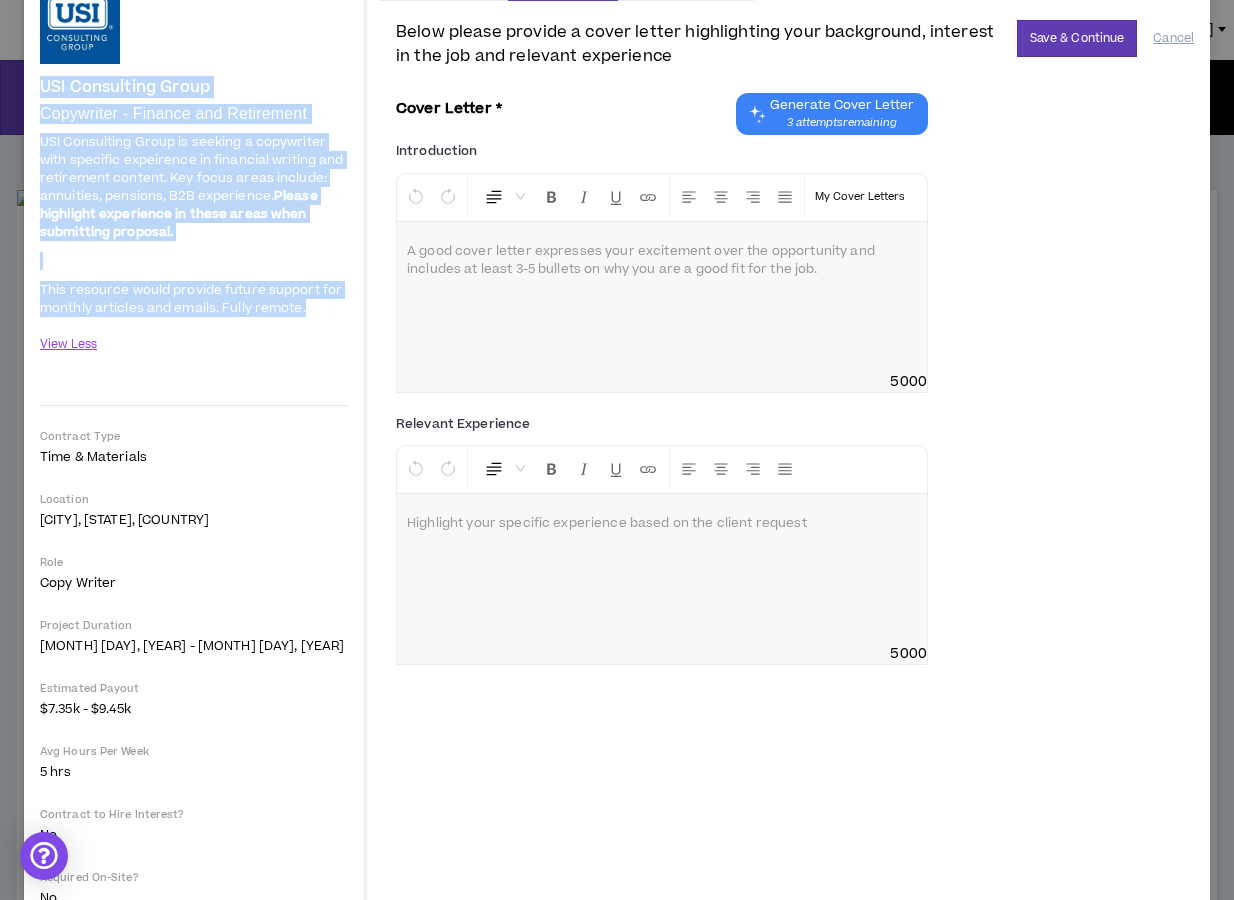 drag, startPoint x: 41, startPoint y: 85, endPoint x: 312, endPoint y: 314, distance: 354.79852 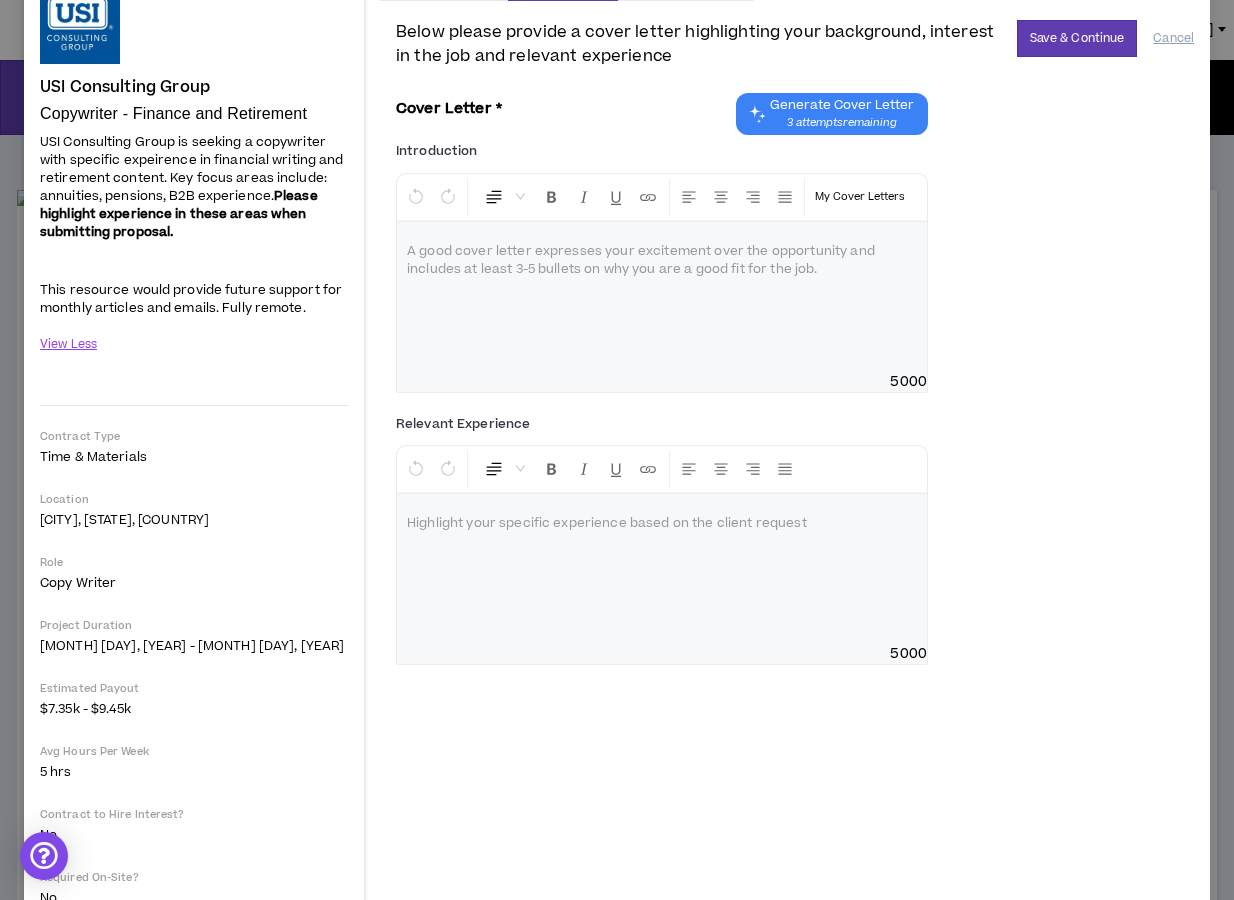 click at bounding box center [662, 297] 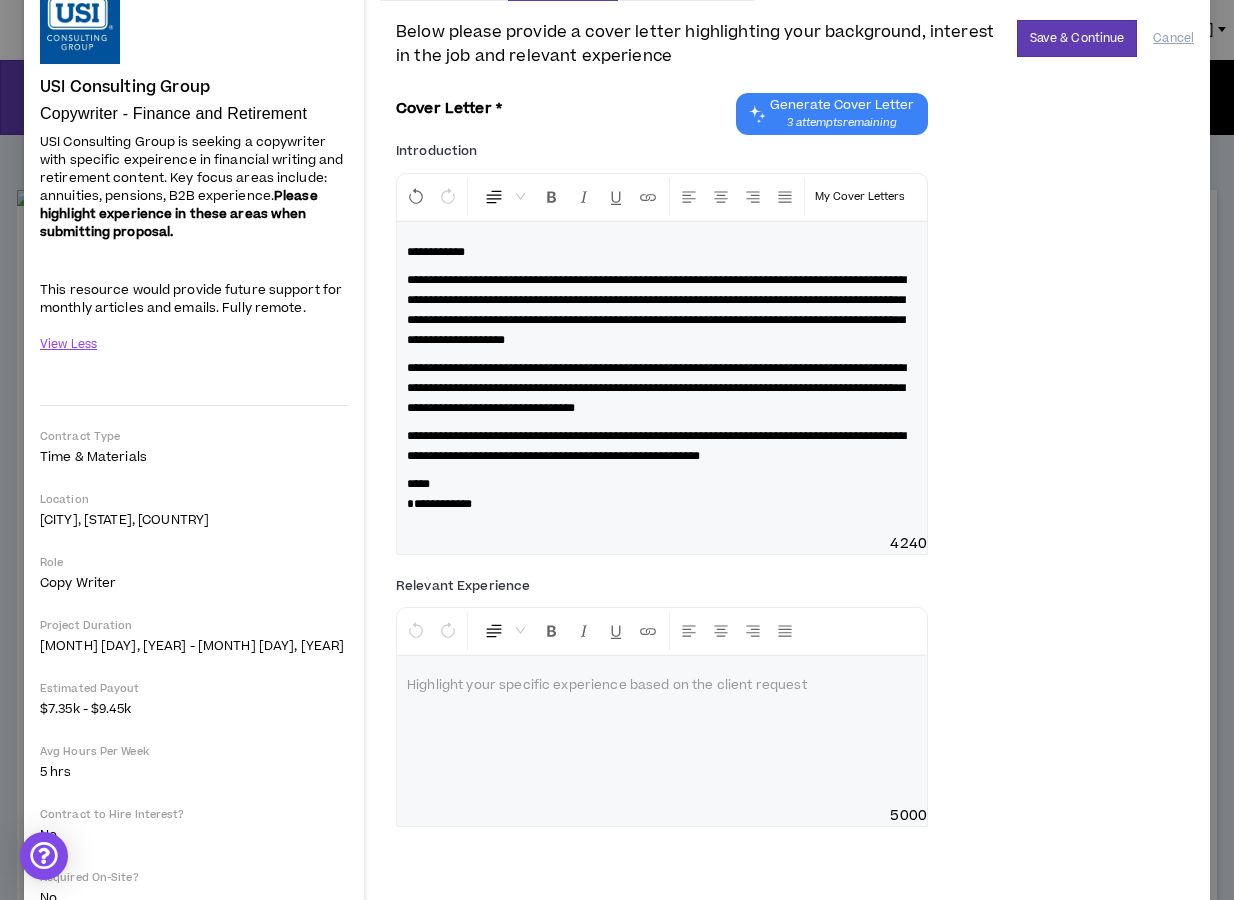 click on "**********" at bounding box center [656, 388] 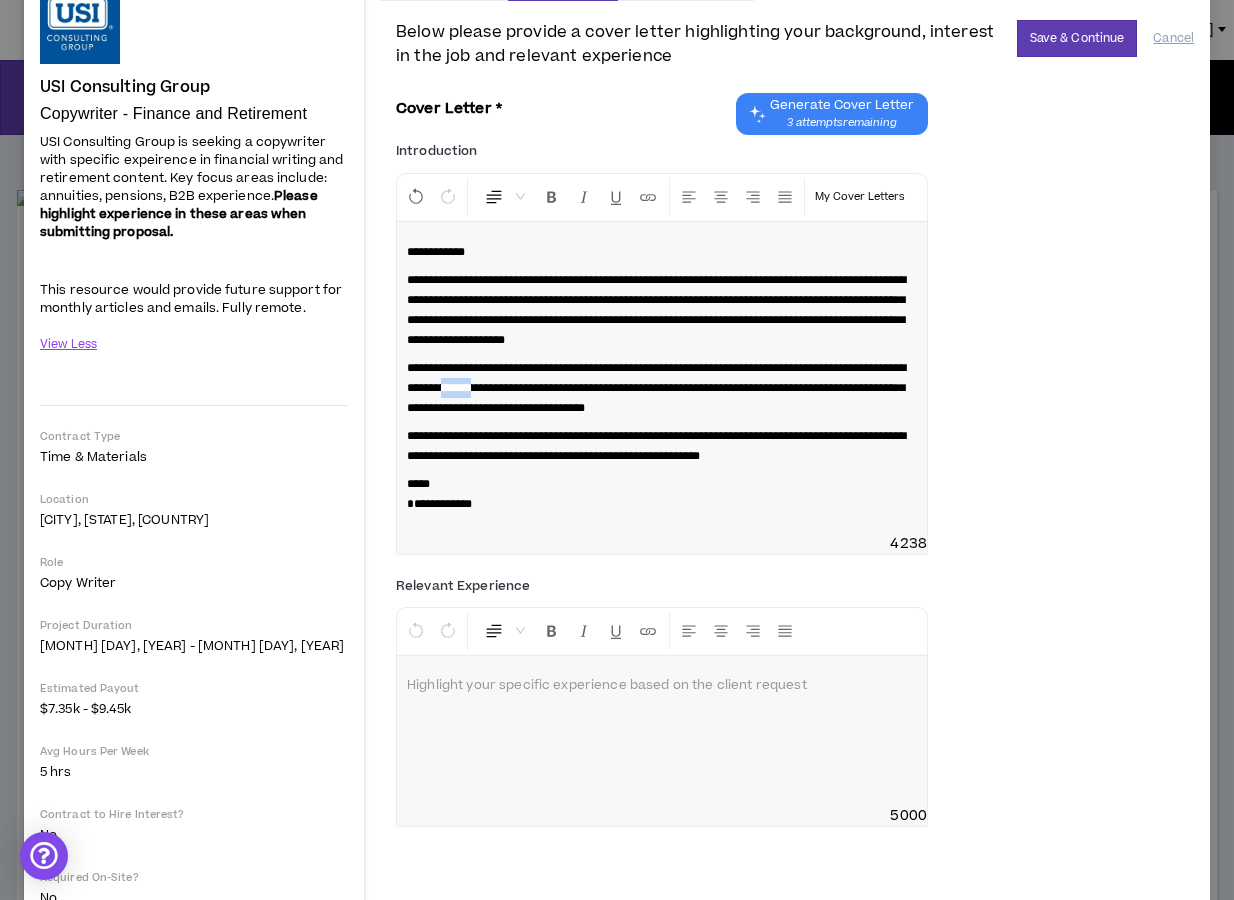 drag, startPoint x: 644, startPoint y: 405, endPoint x: 596, endPoint y: 405, distance: 48 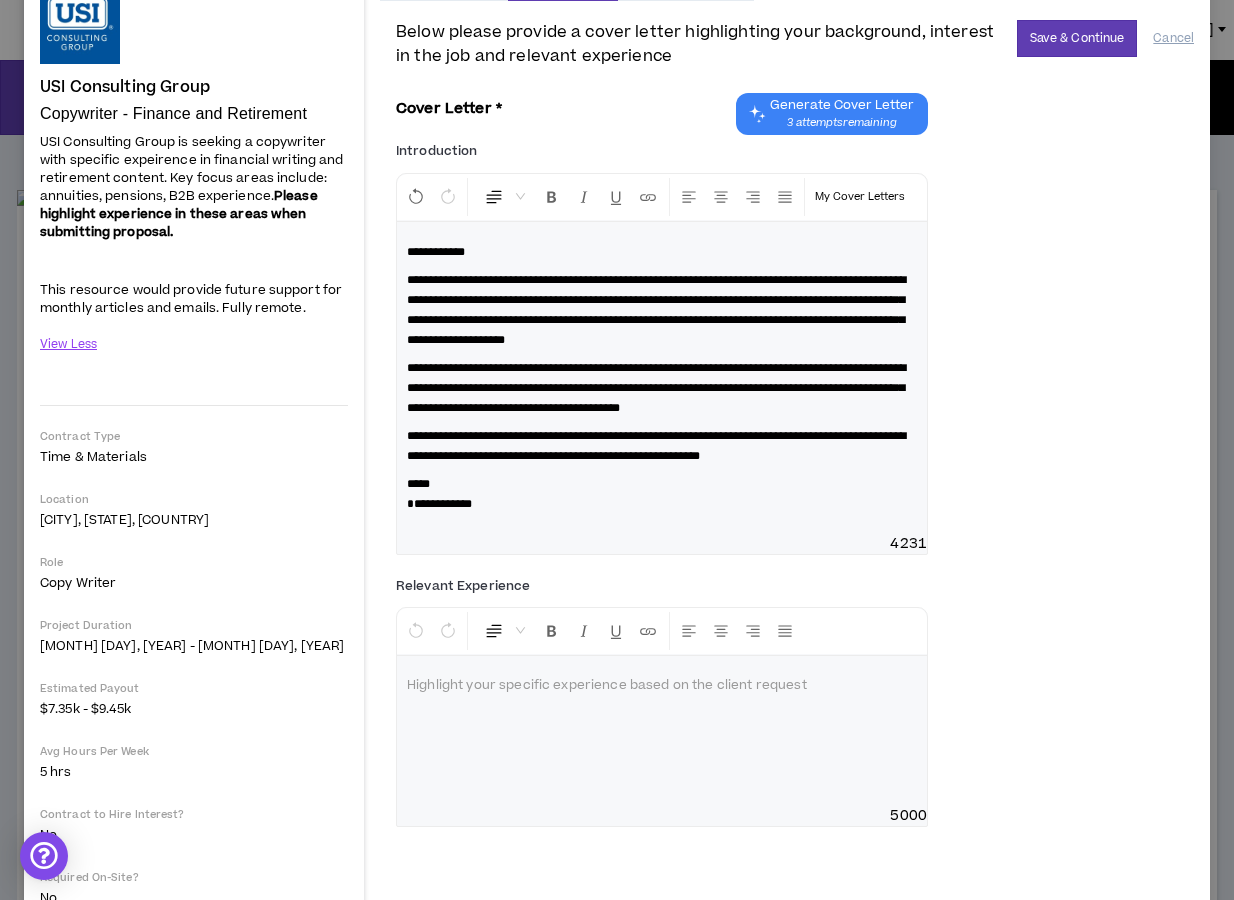 click on "**********" at bounding box center (656, 388) 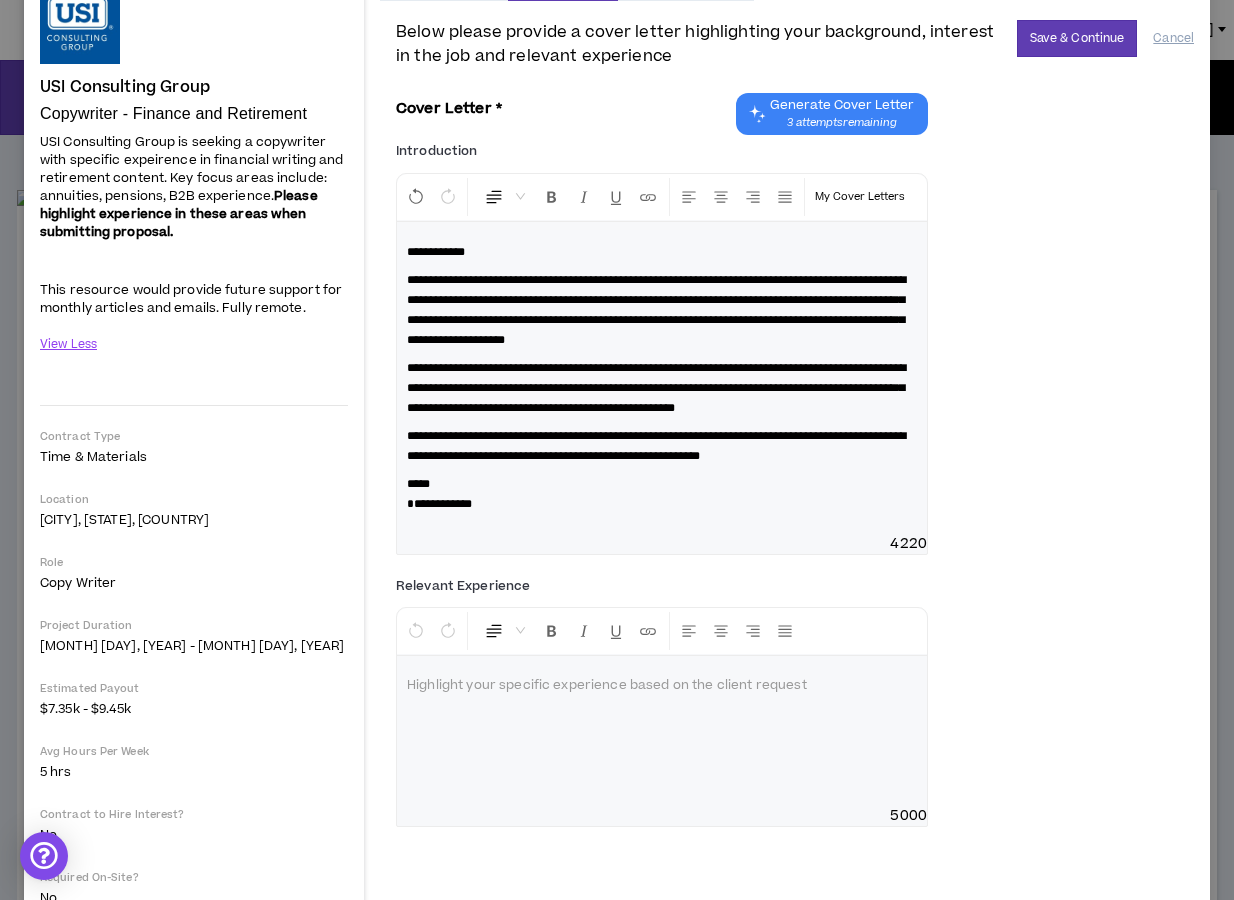 click on "**********" at bounding box center (439, 504) 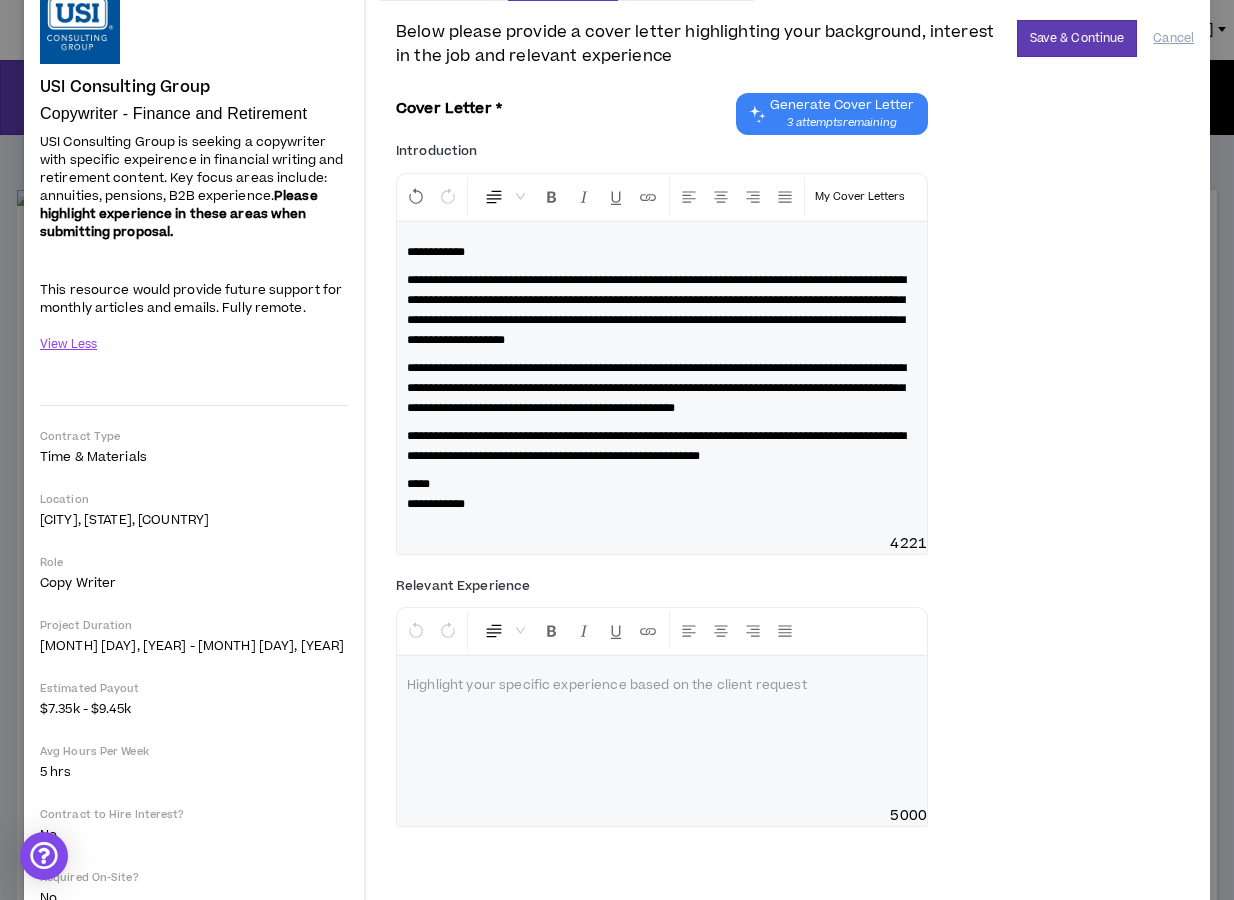 click on "**********" at bounding box center (656, 388) 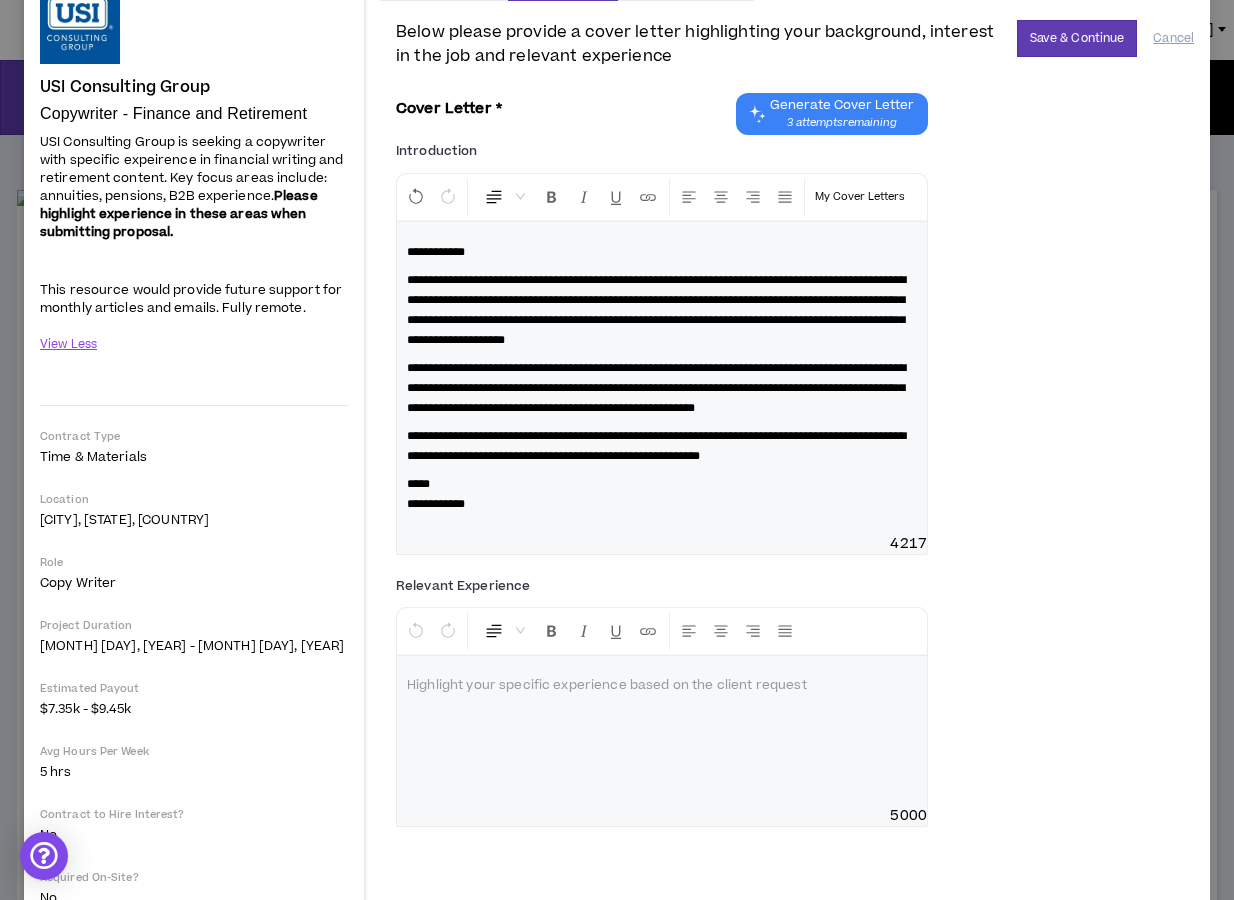 click on "**********" at bounding box center [656, 388] 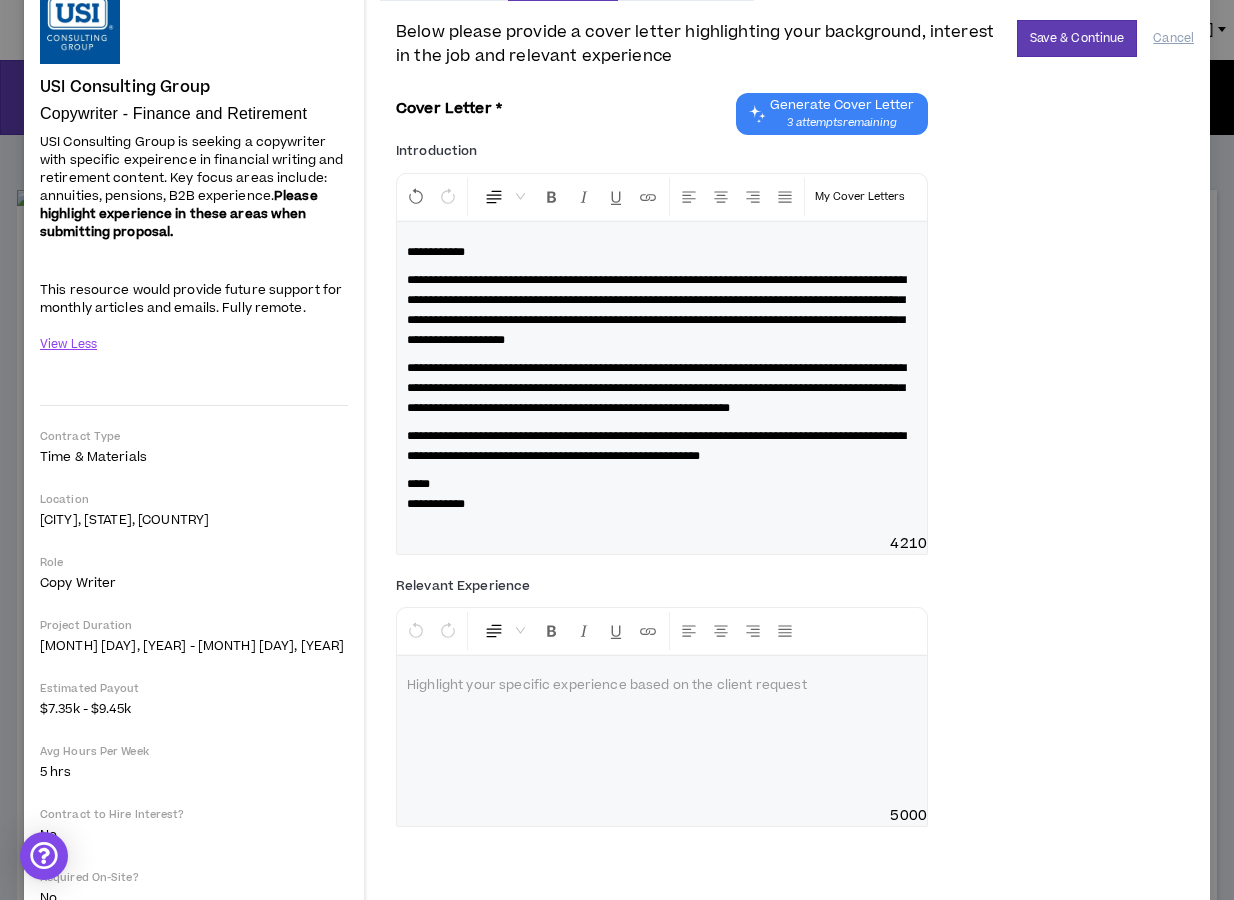 click at bounding box center [662, 731] 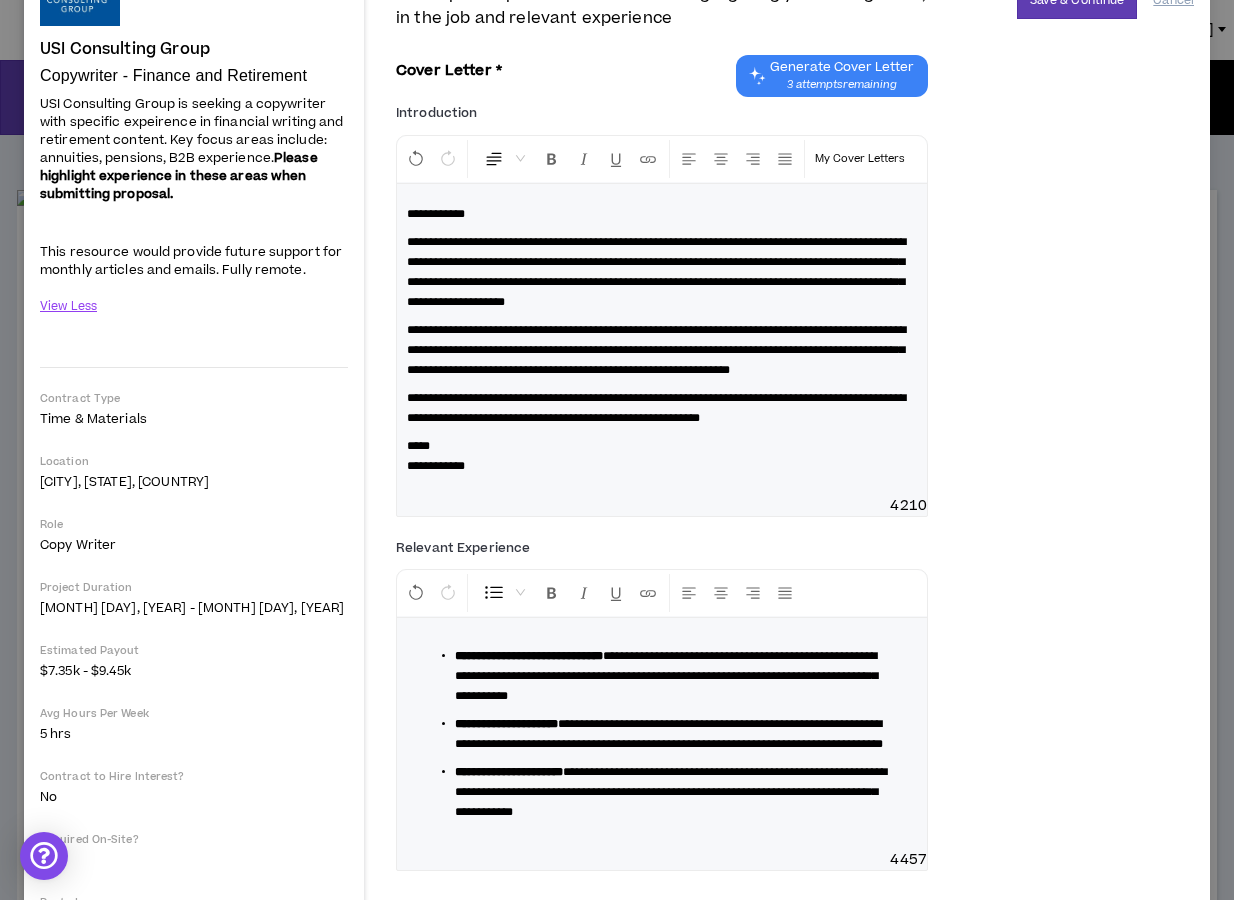 scroll, scrollTop: 260, scrollLeft: 0, axis: vertical 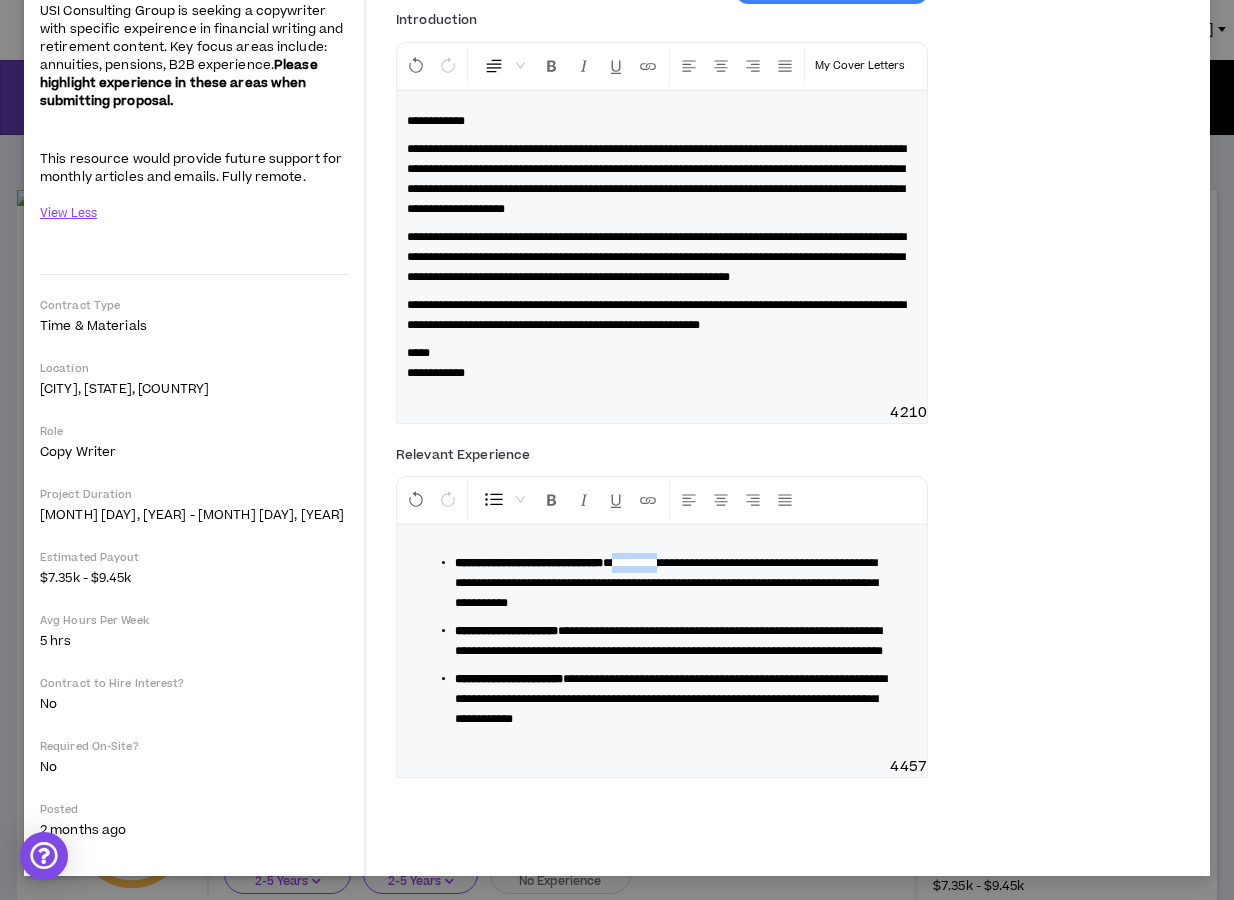 drag, startPoint x: 734, startPoint y: 603, endPoint x: 665, endPoint y: 604, distance: 69.00725 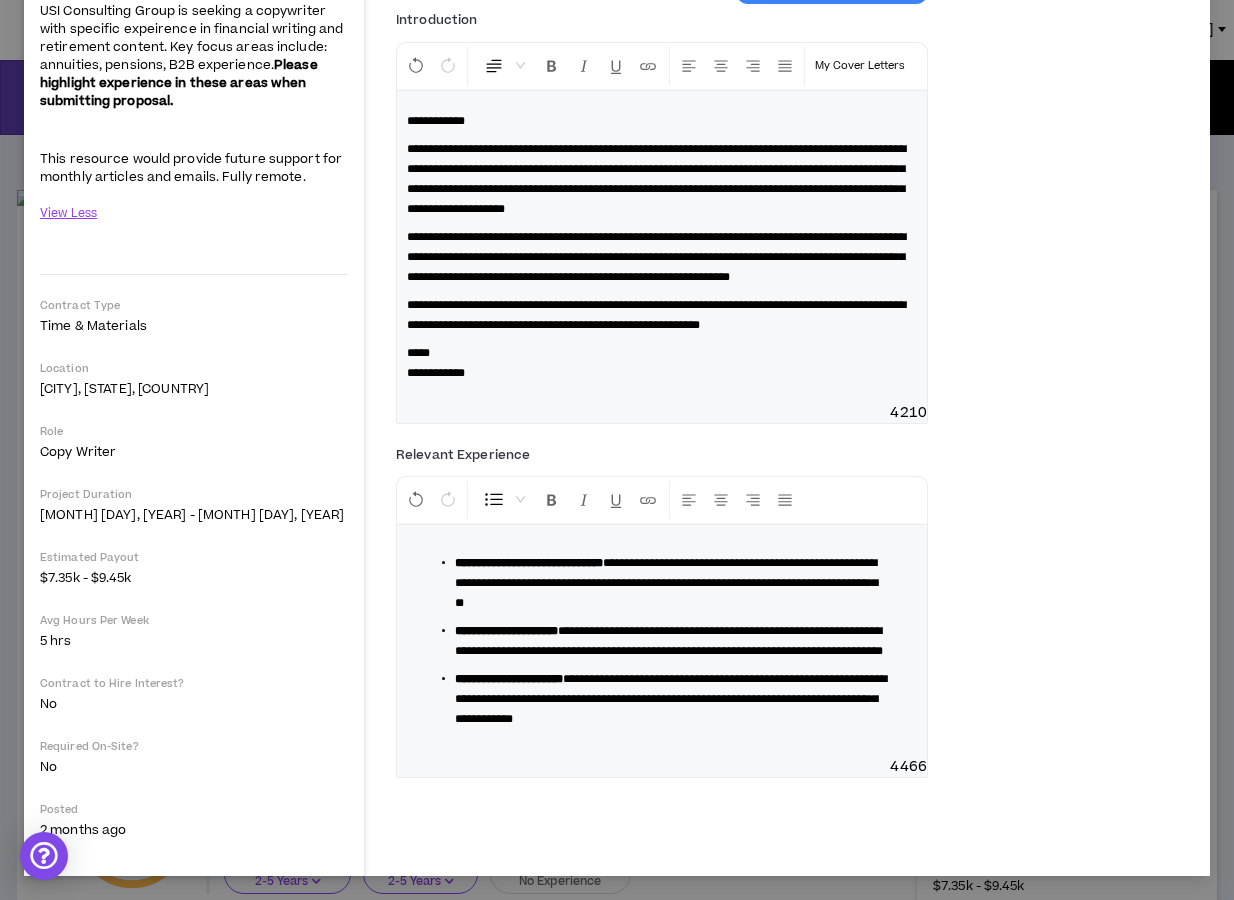 type 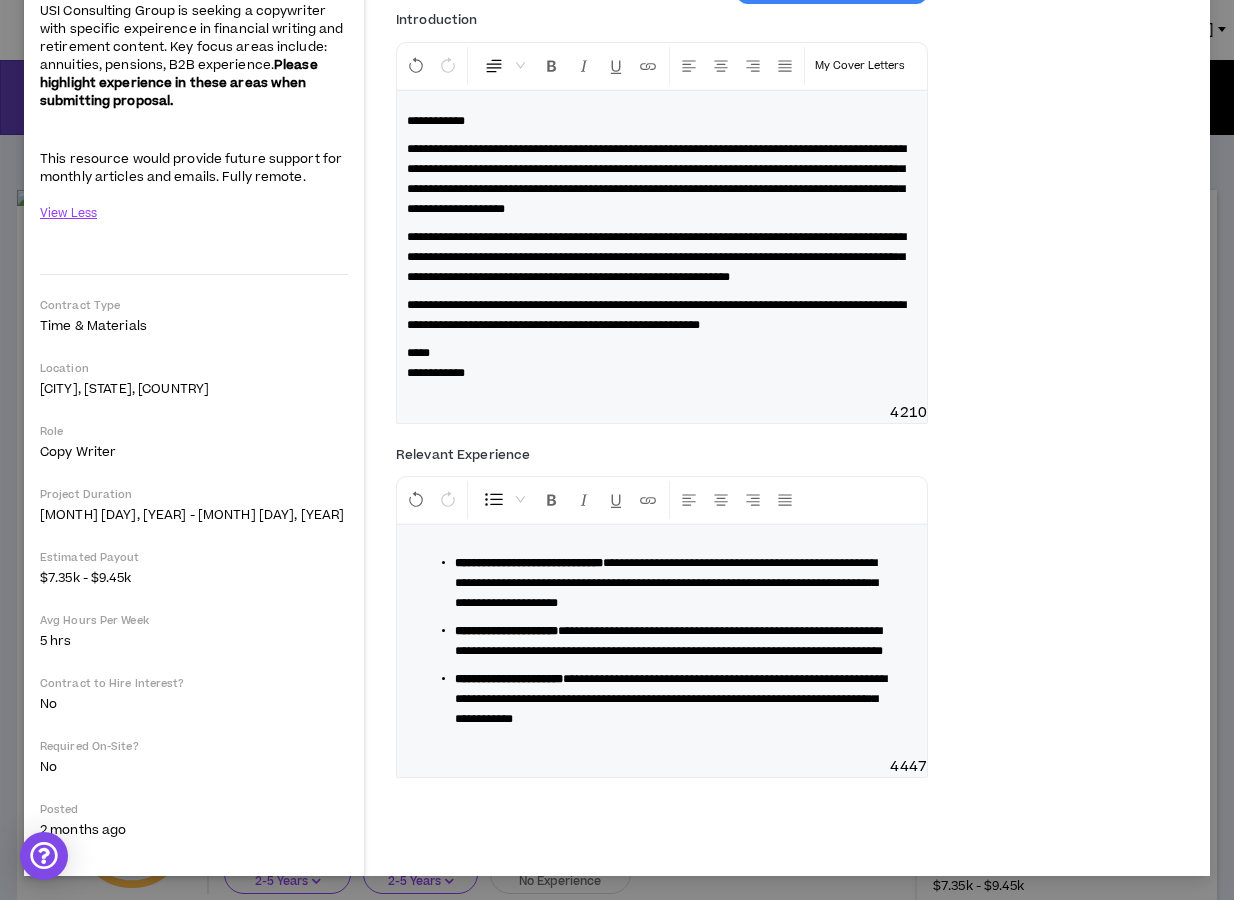 scroll, scrollTop: 0, scrollLeft: 0, axis: both 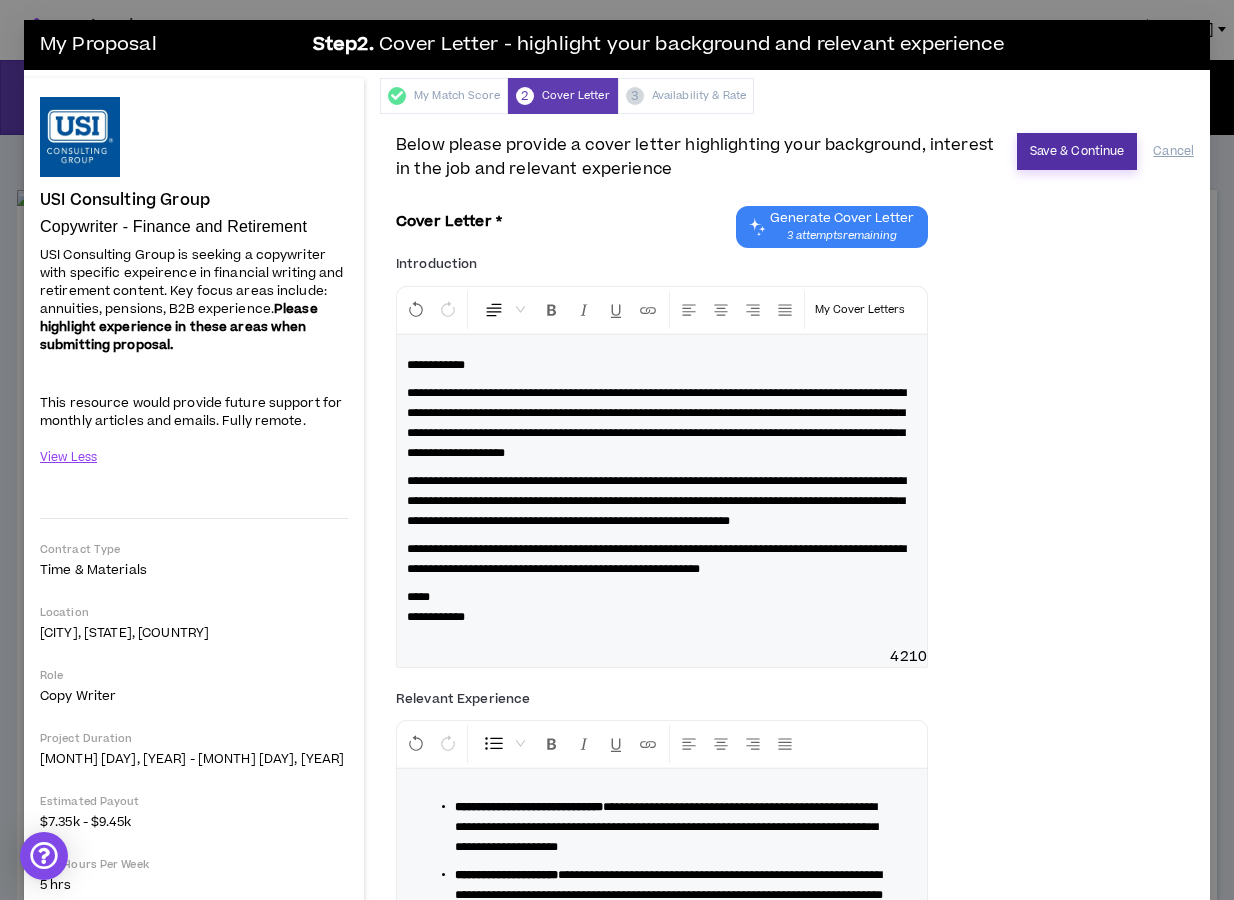 click on "Save & Continue" at bounding box center [1077, 151] 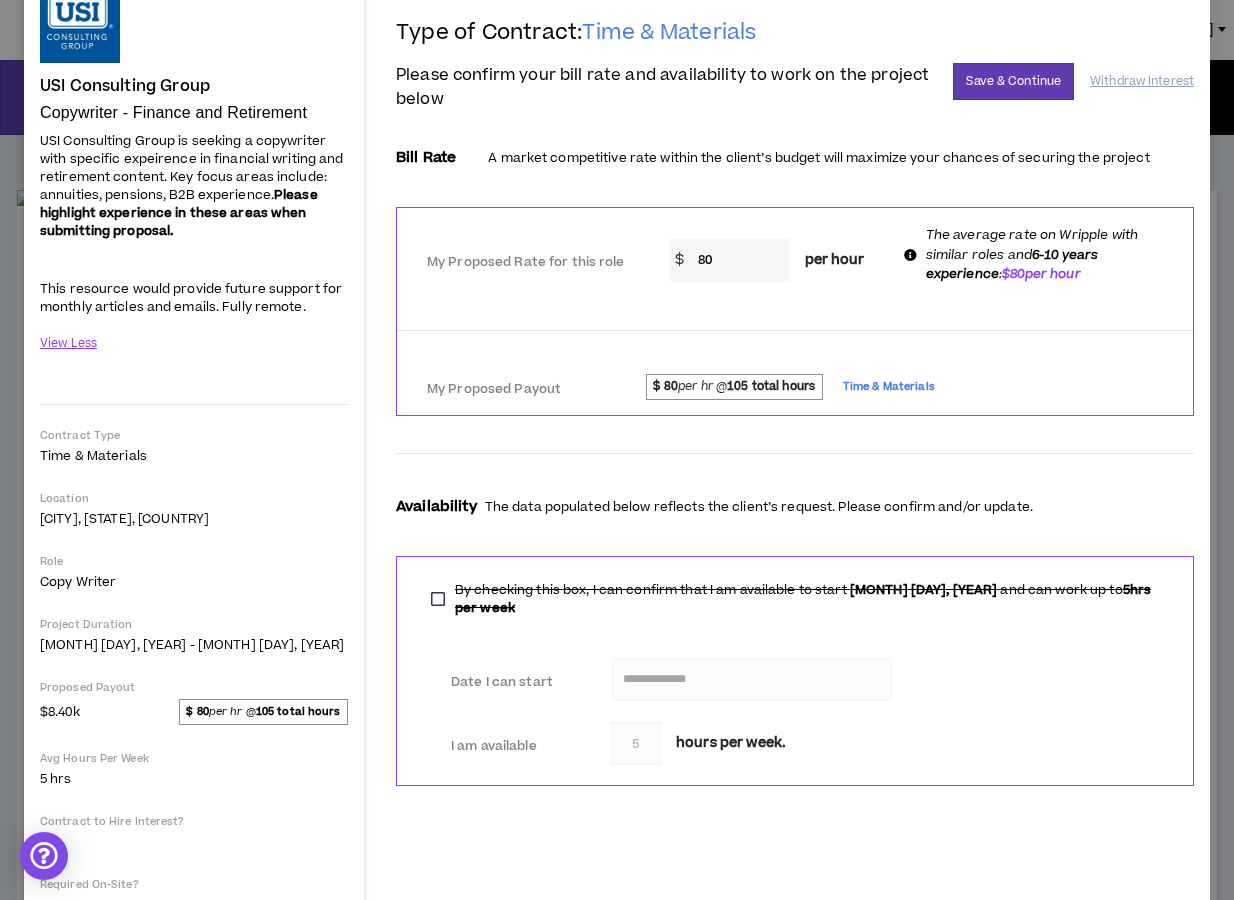scroll, scrollTop: 0, scrollLeft: 0, axis: both 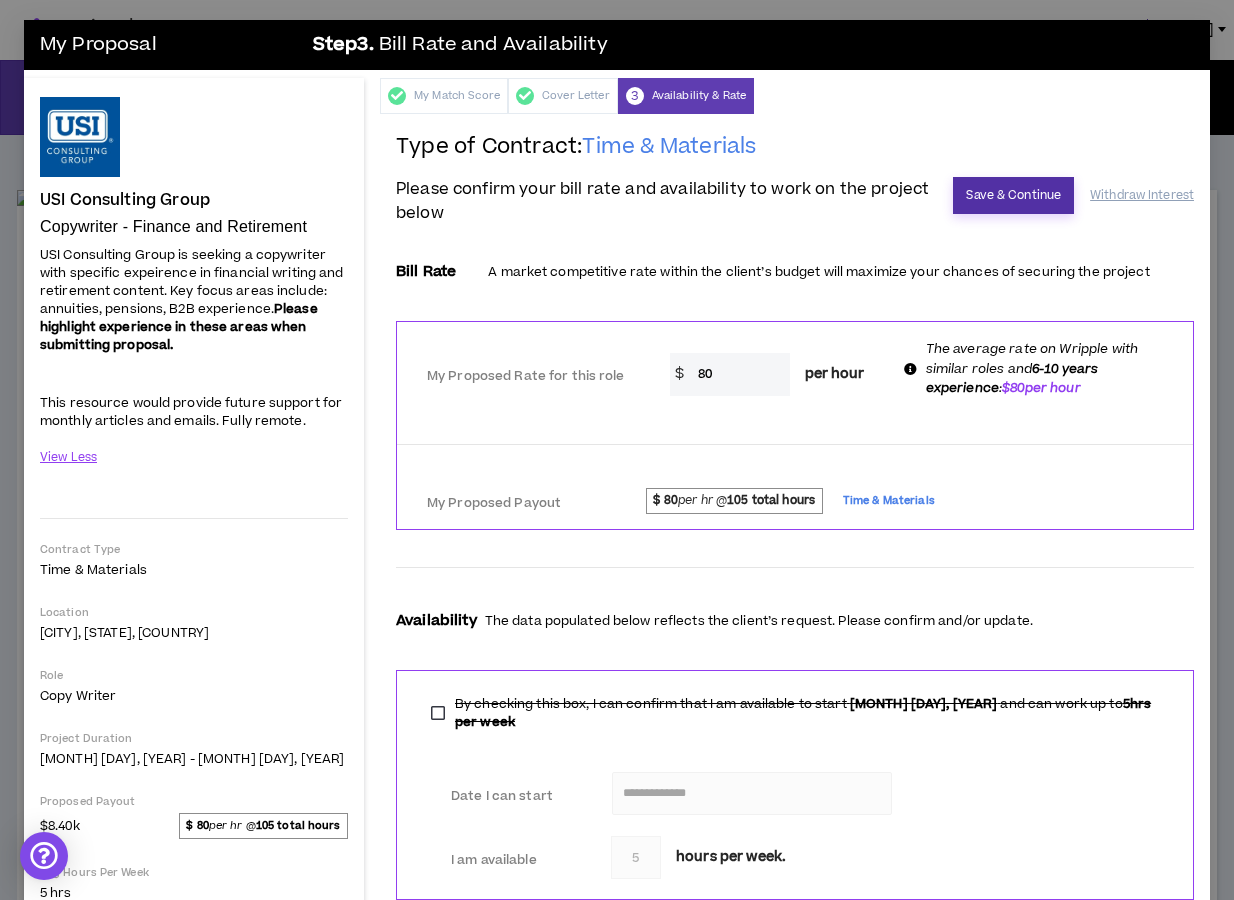 click on "Save & Continue" at bounding box center (1013, 195) 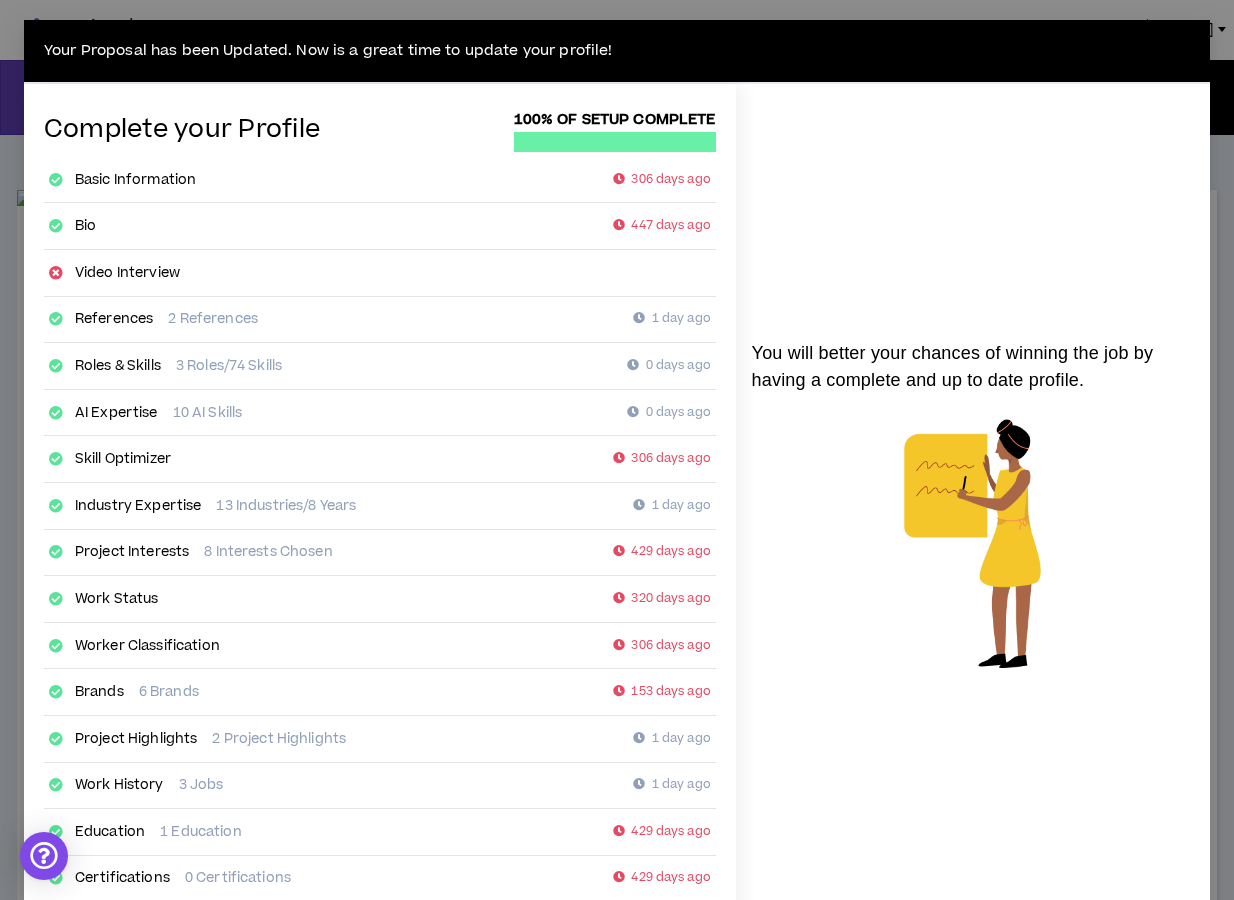 scroll, scrollTop: 152, scrollLeft: 0, axis: vertical 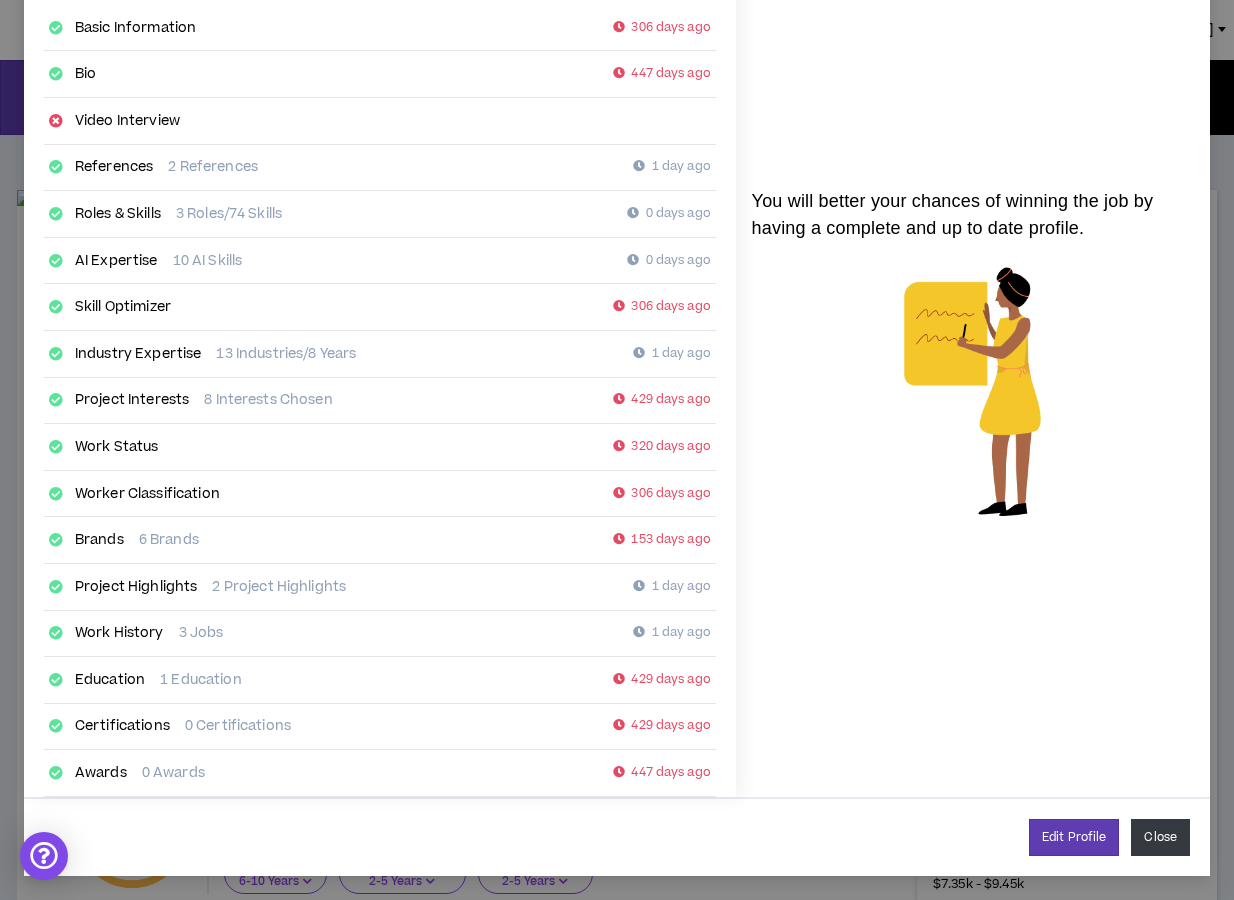 click on "Close" at bounding box center [1160, 837] 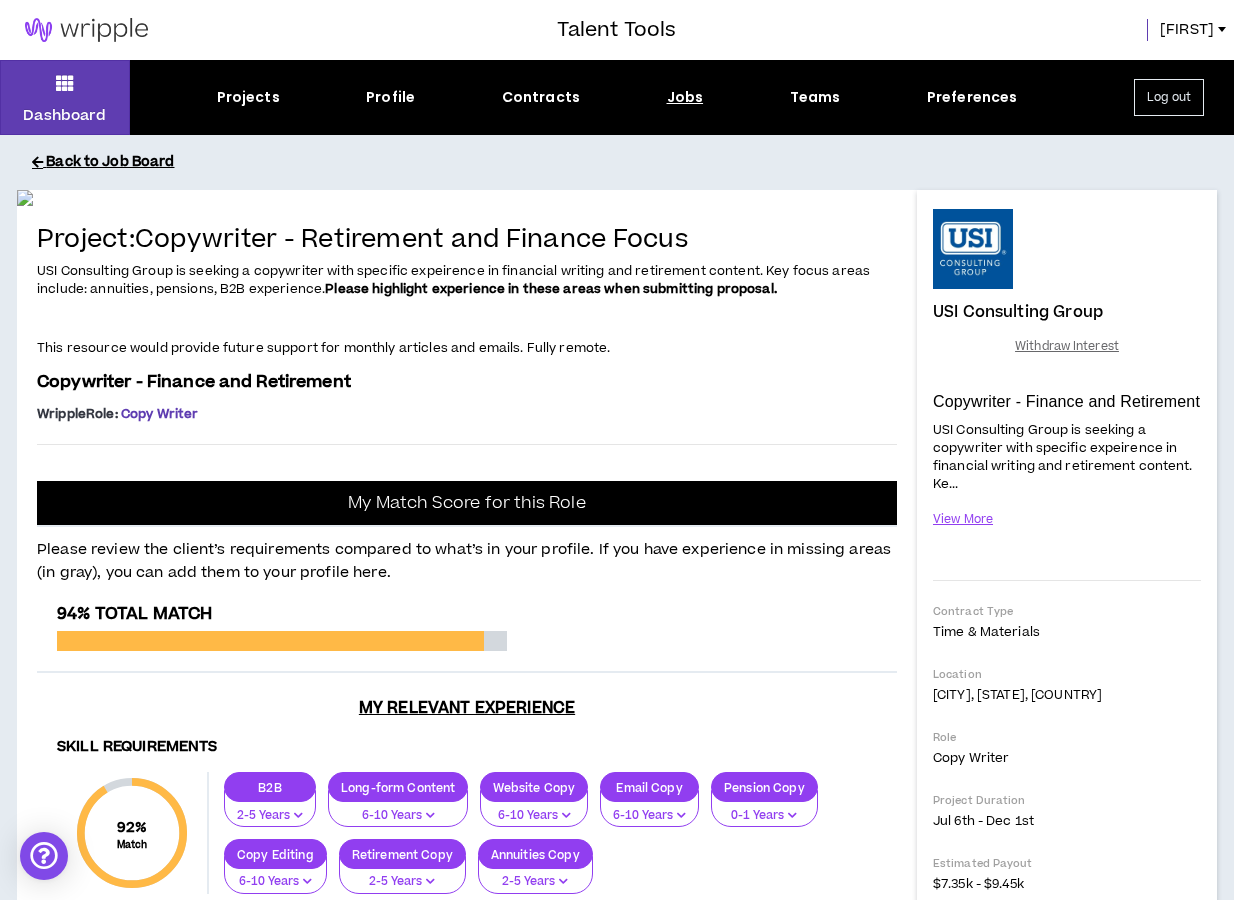 click on "Back to Job Board" at bounding box center (632, 162) 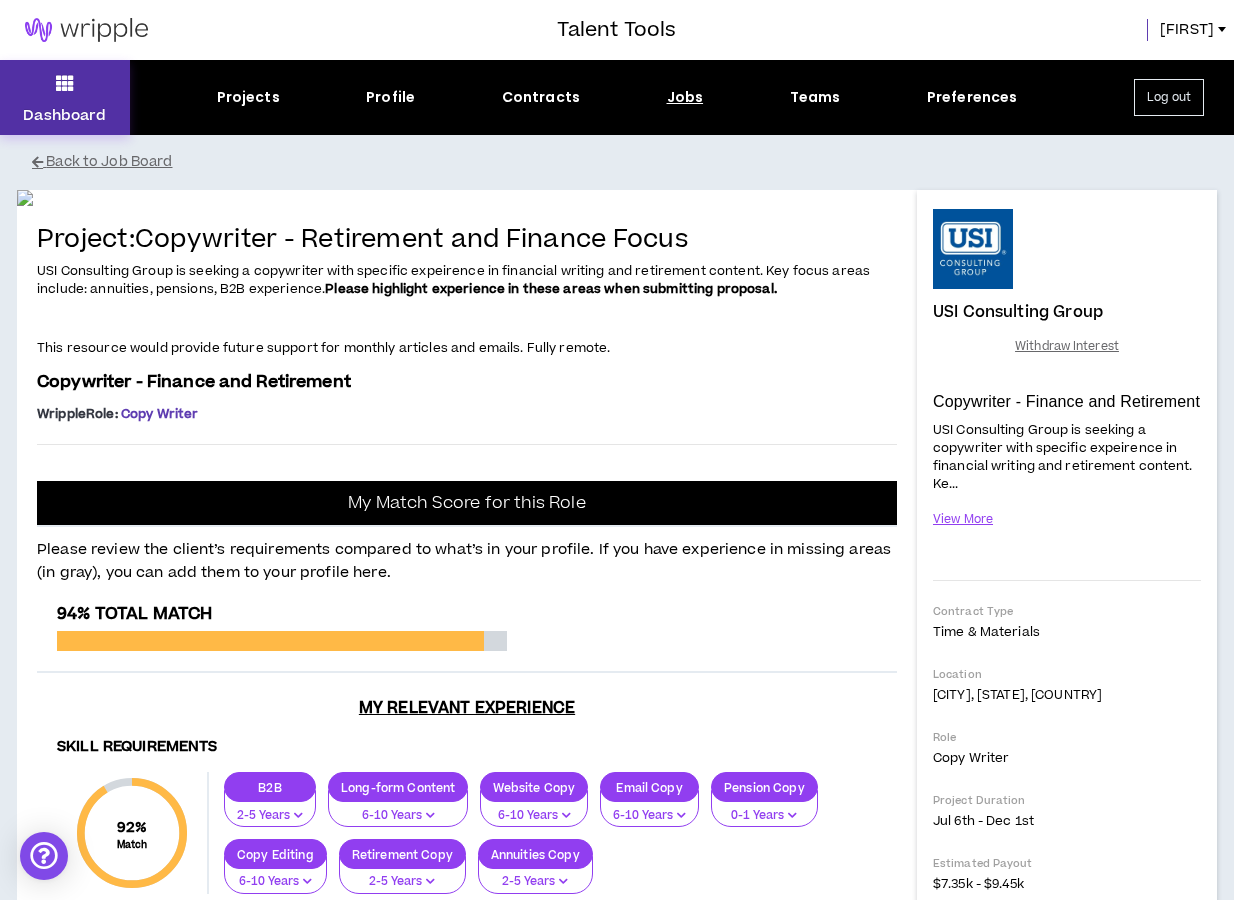 click at bounding box center [65, 83] 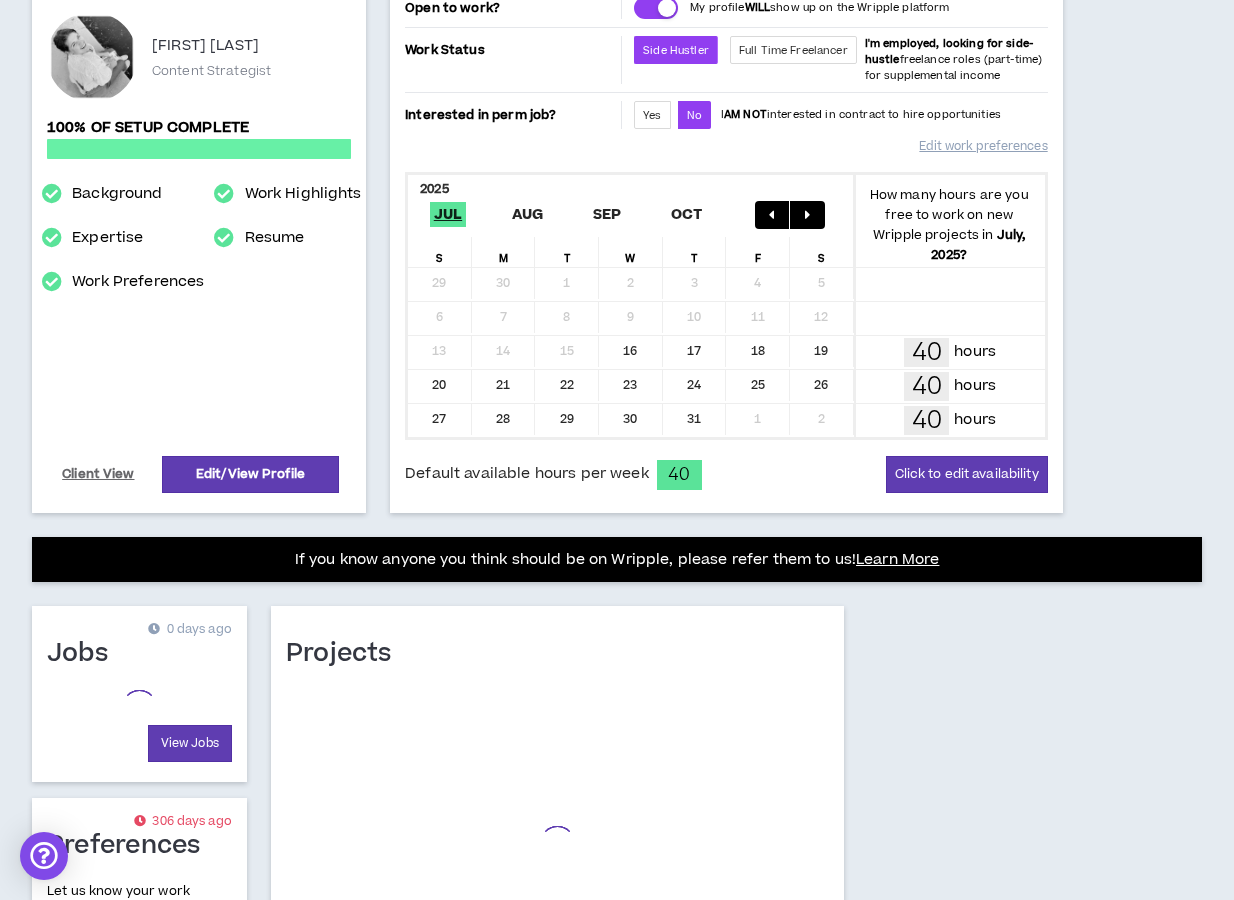 scroll, scrollTop: 414, scrollLeft: 0, axis: vertical 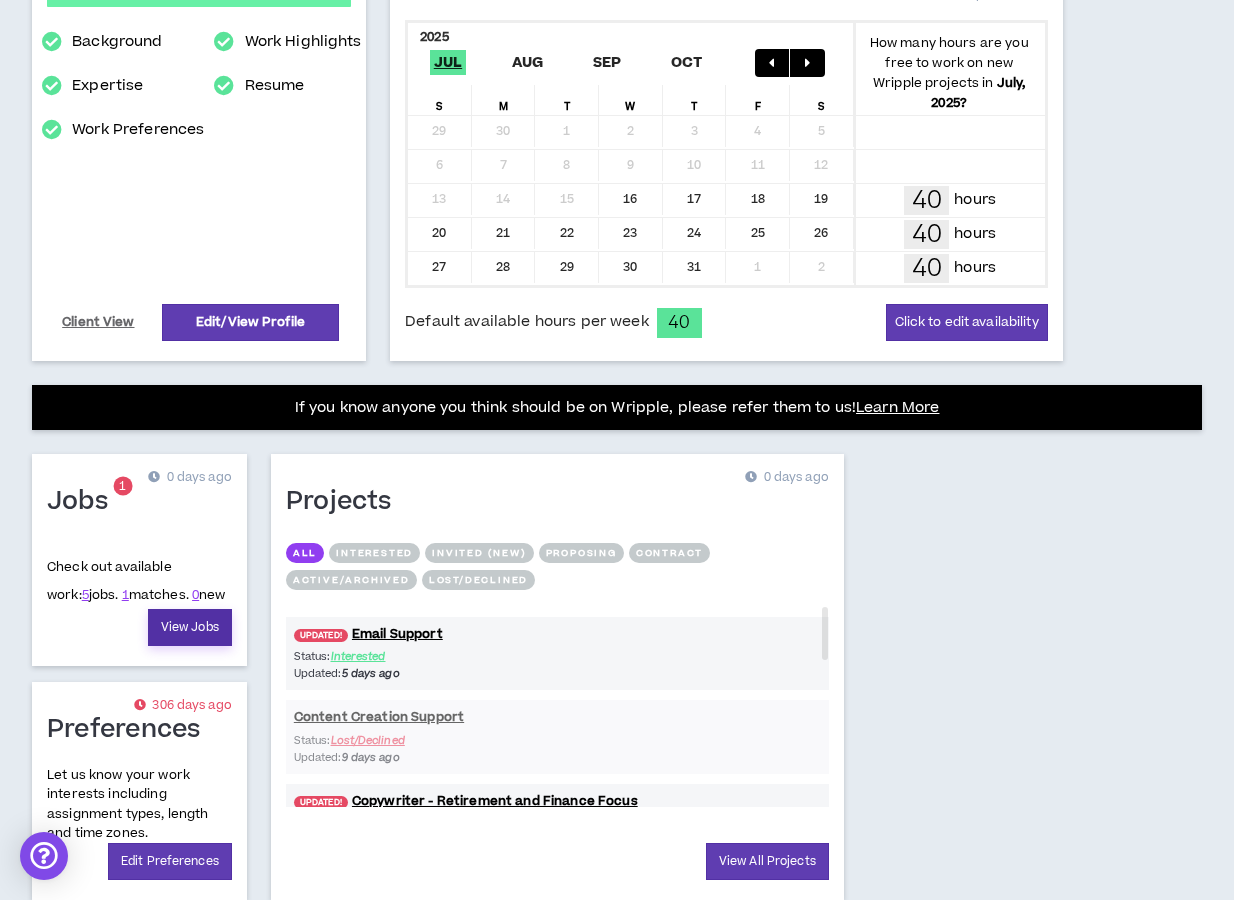 click on "View Jobs" at bounding box center [190, 627] 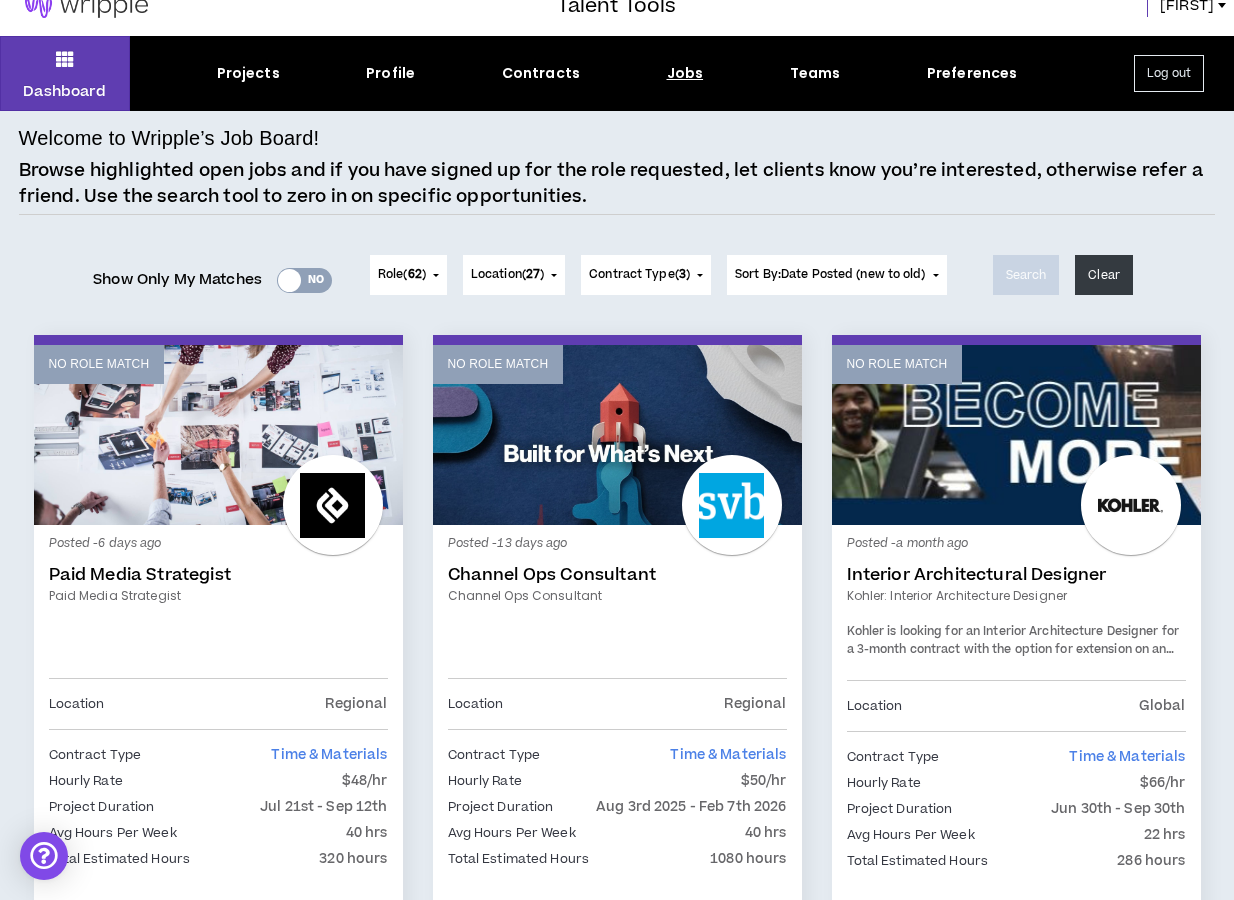 scroll, scrollTop: 0, scrollLeft: 0, axis: both 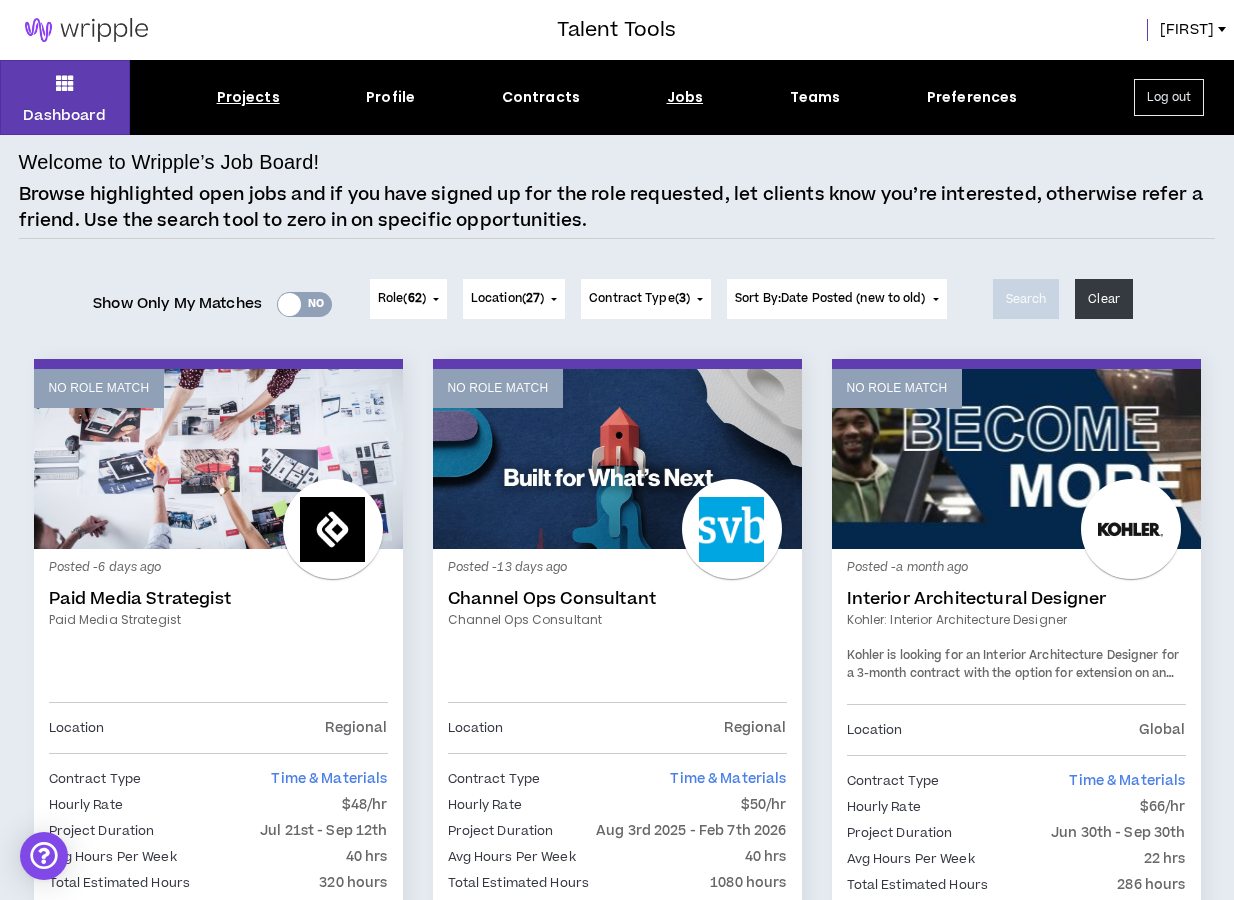 click on "Projects" at bounding box center (248, 97) 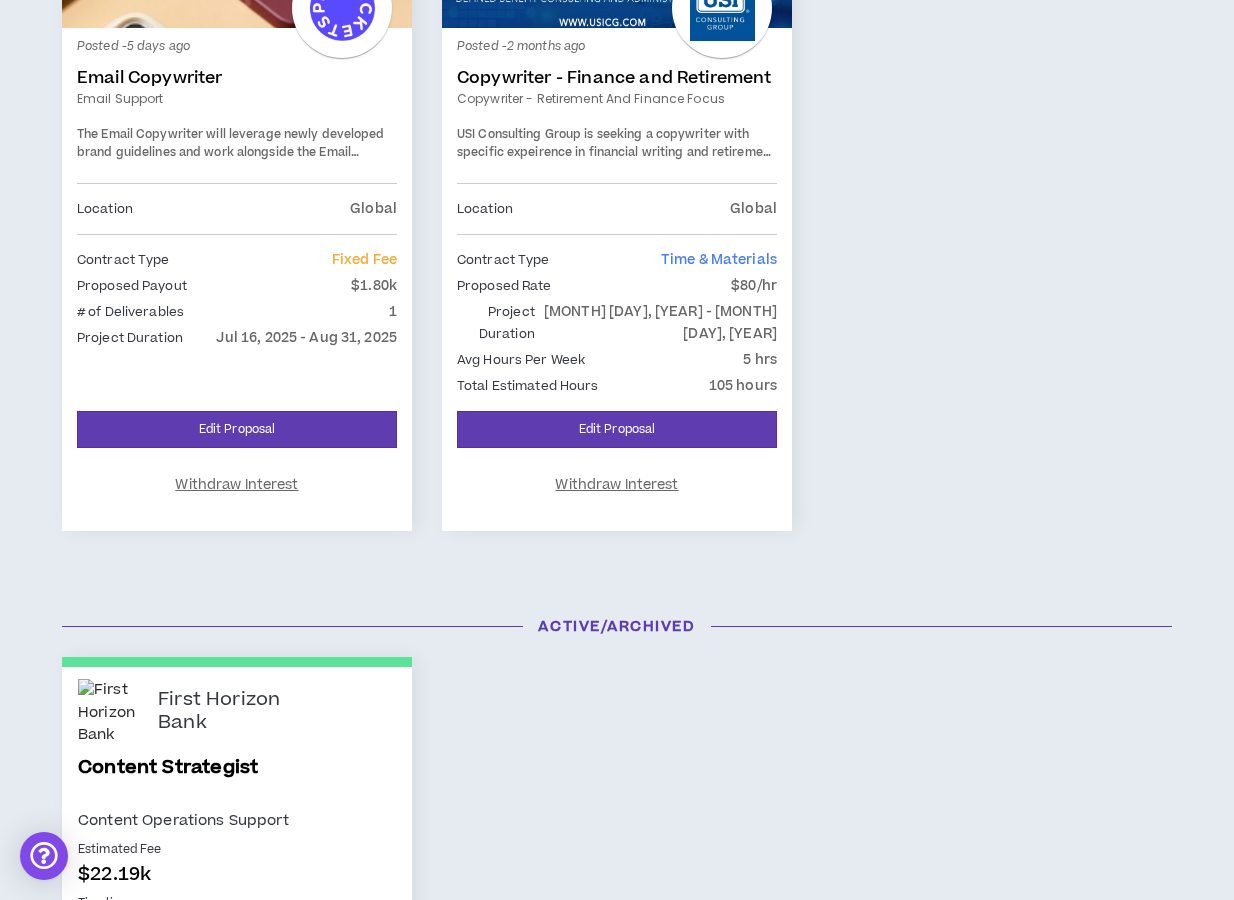 scroll, scrollTop: 0, scrollLeft: 0, axis: both 